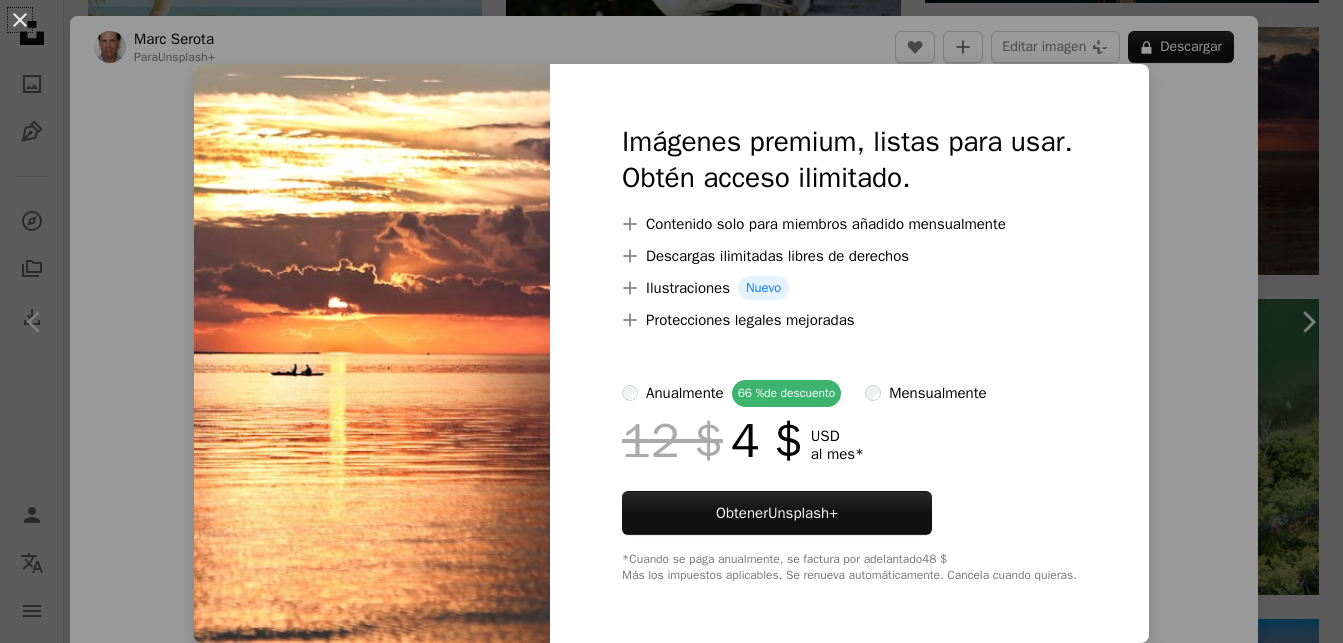 scroll, scrollTop: 1530, scrollLeft: 0, axis: vertical 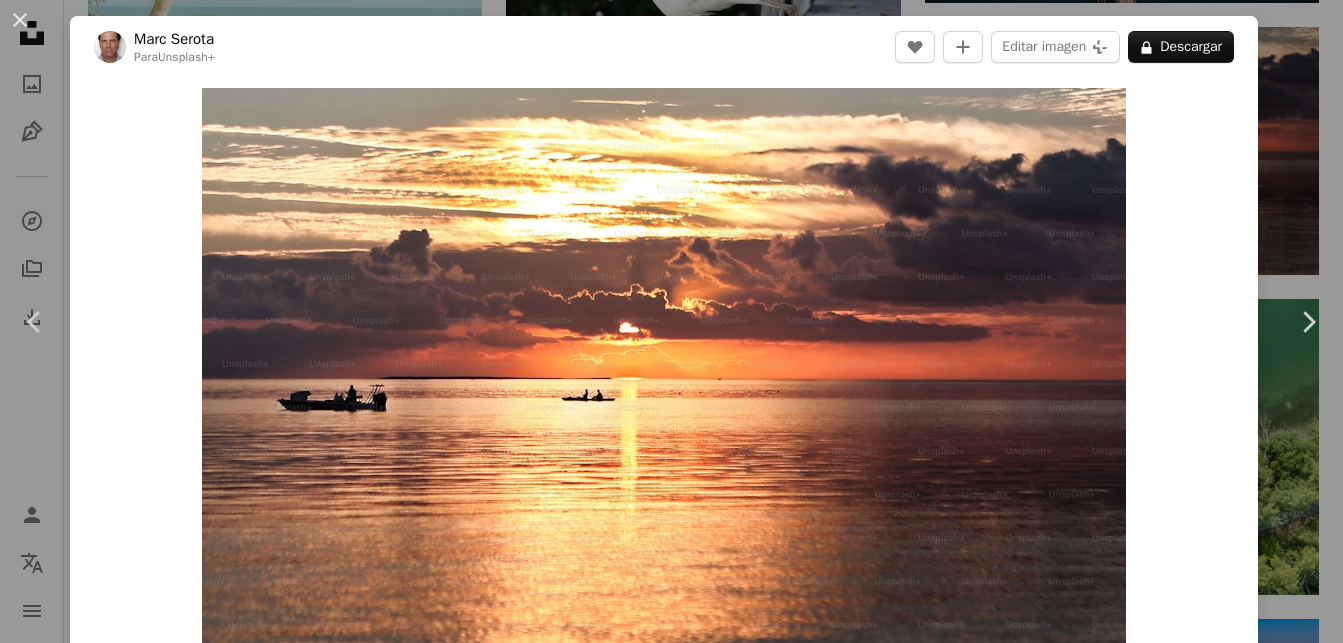 type 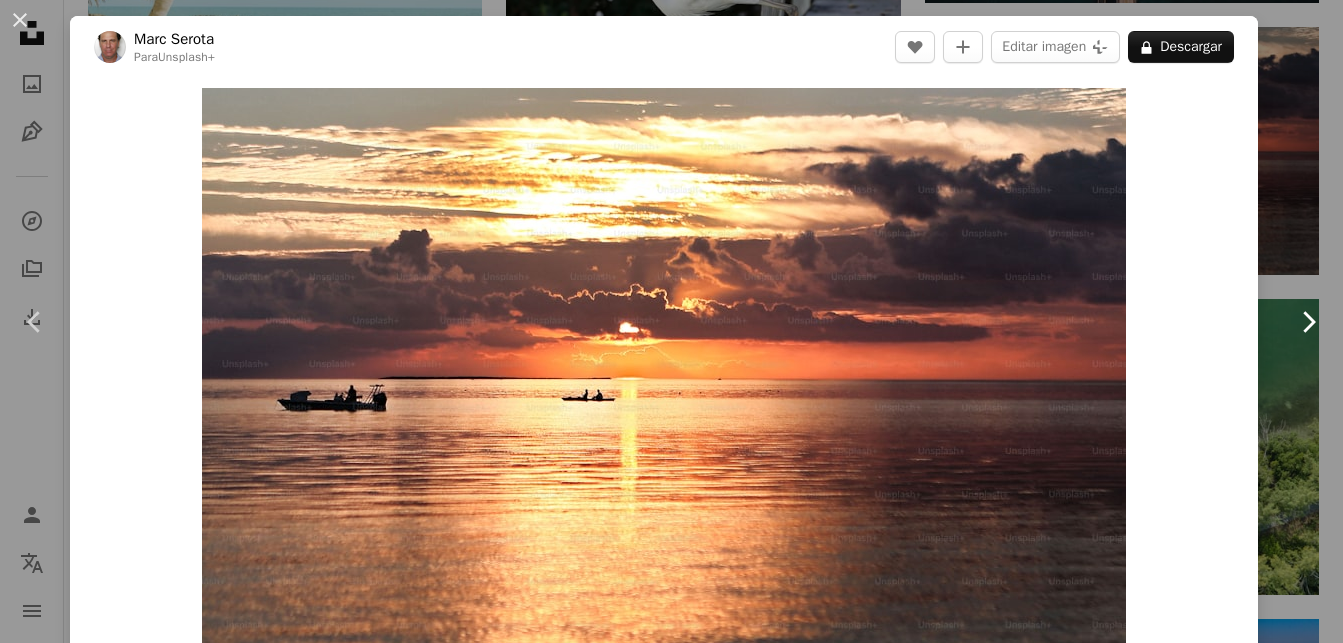 click 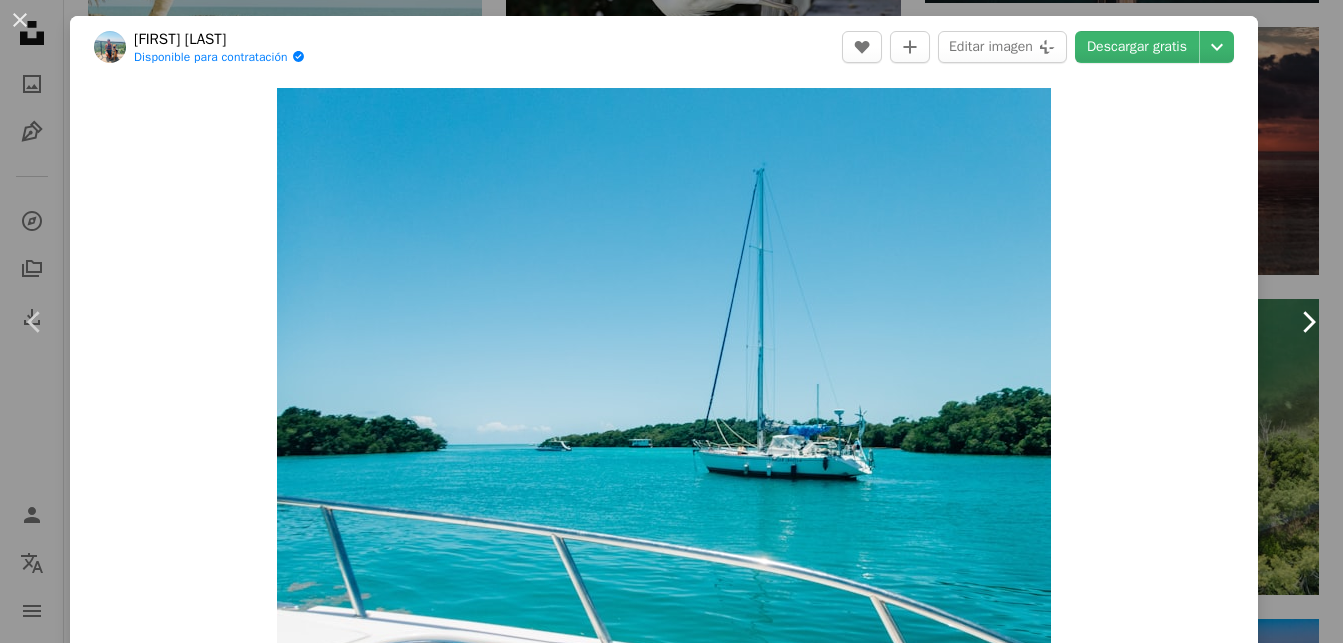 click 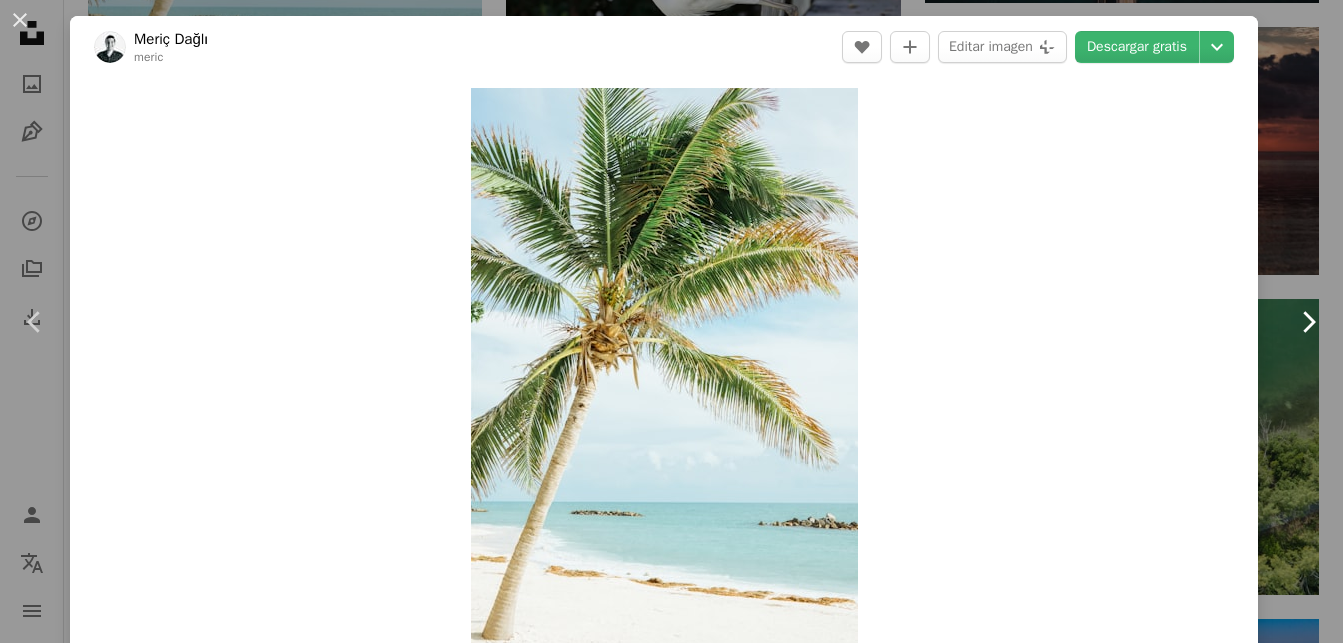 click 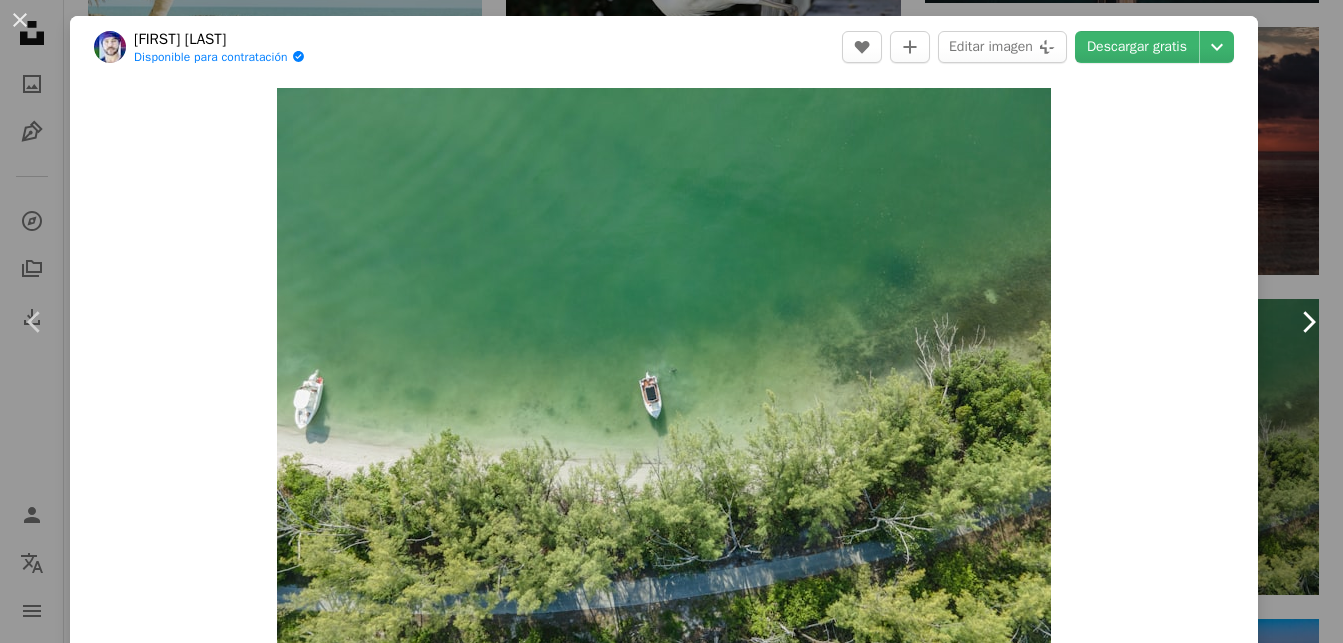 click 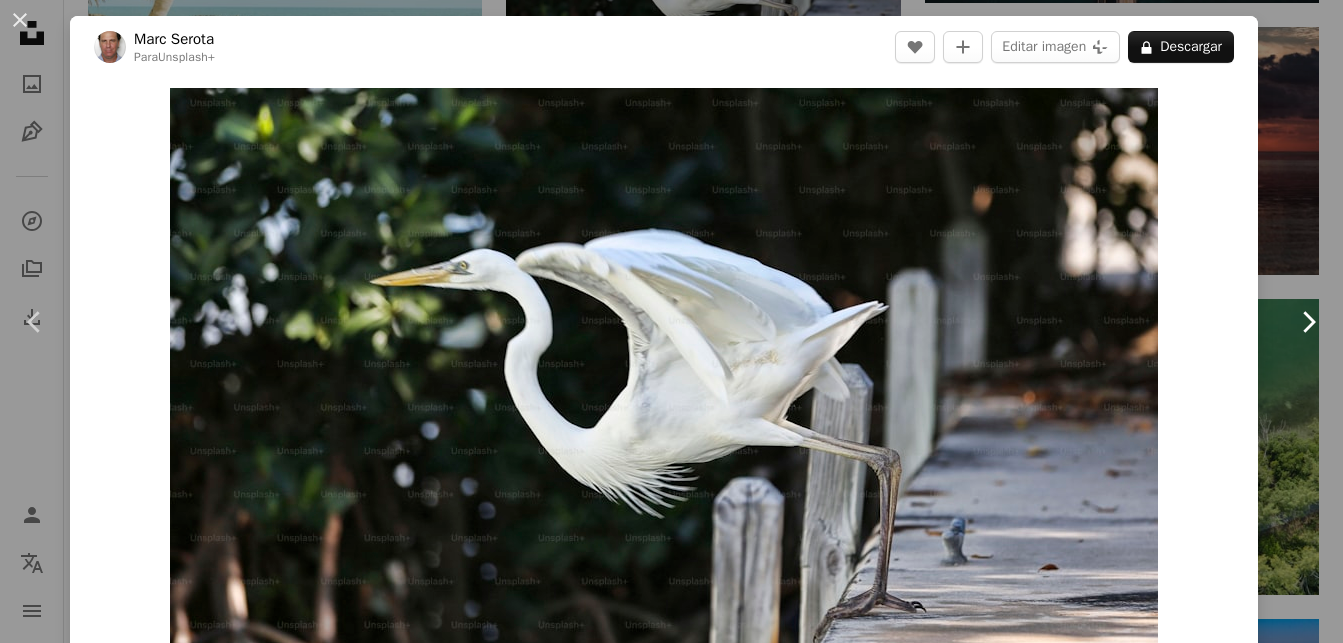 click 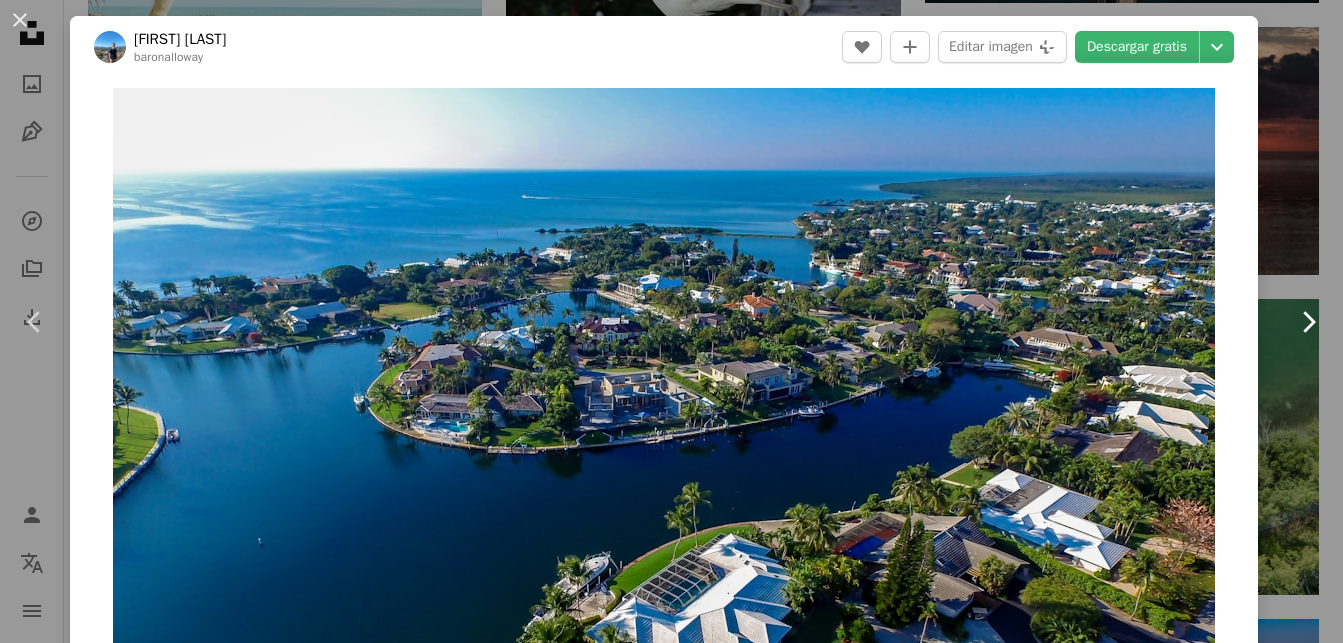 click 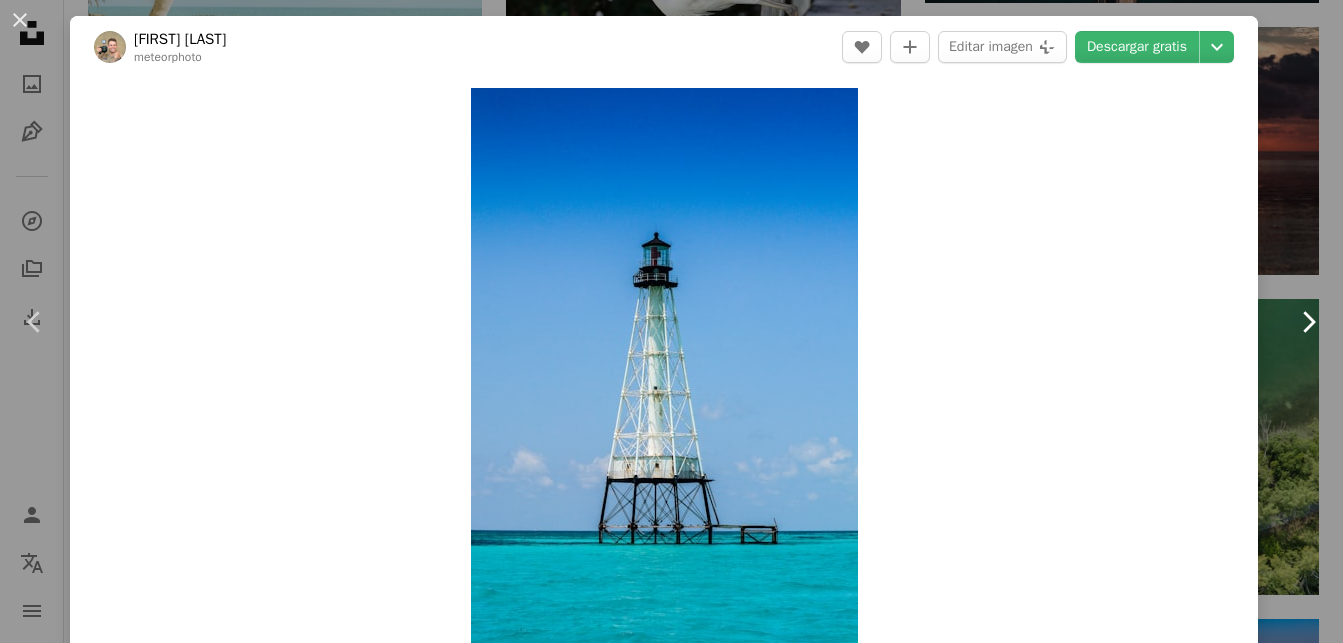 click 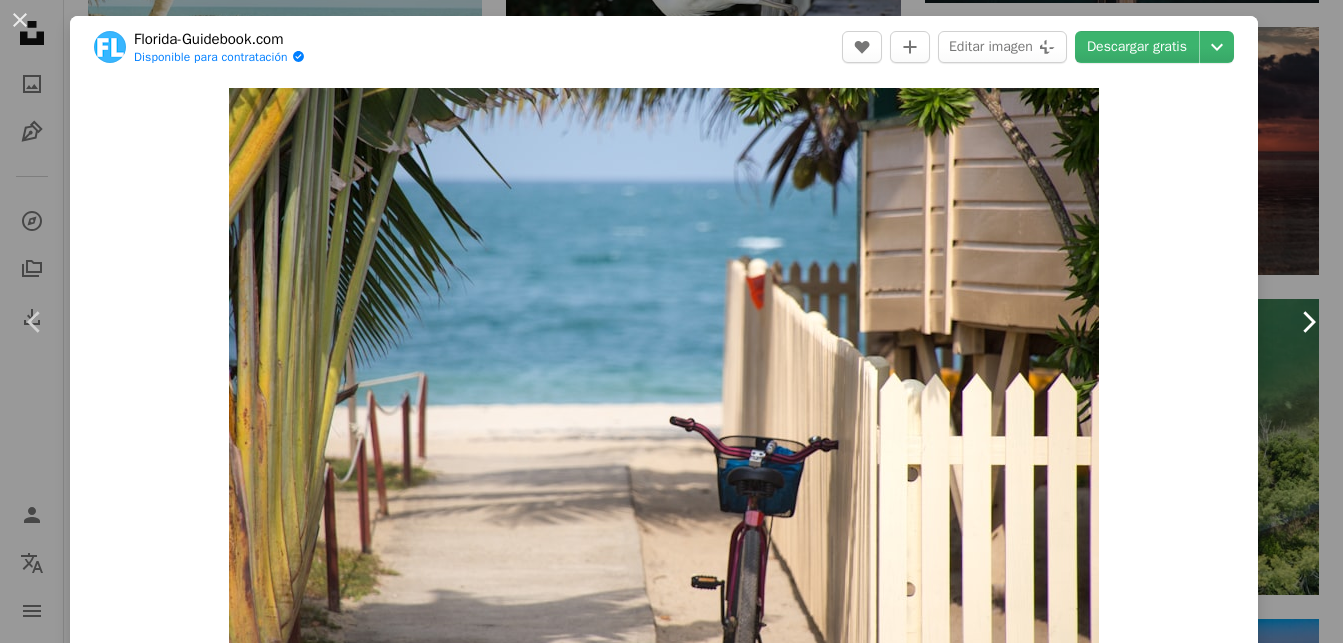 click 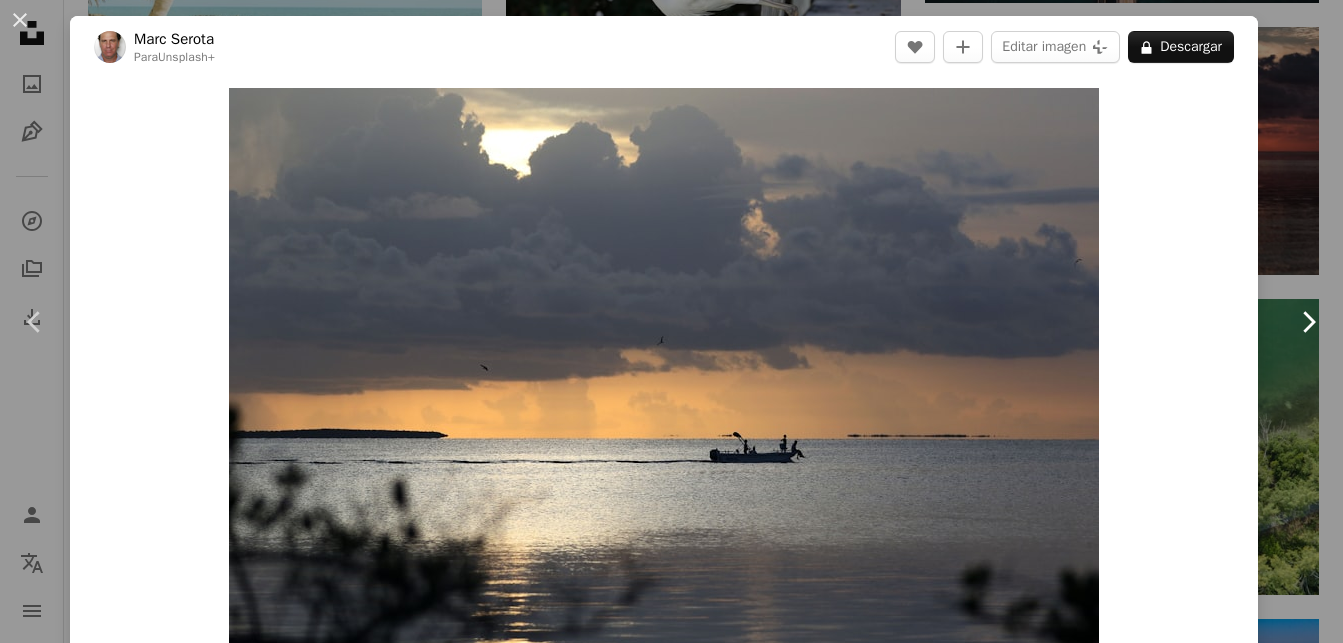 click 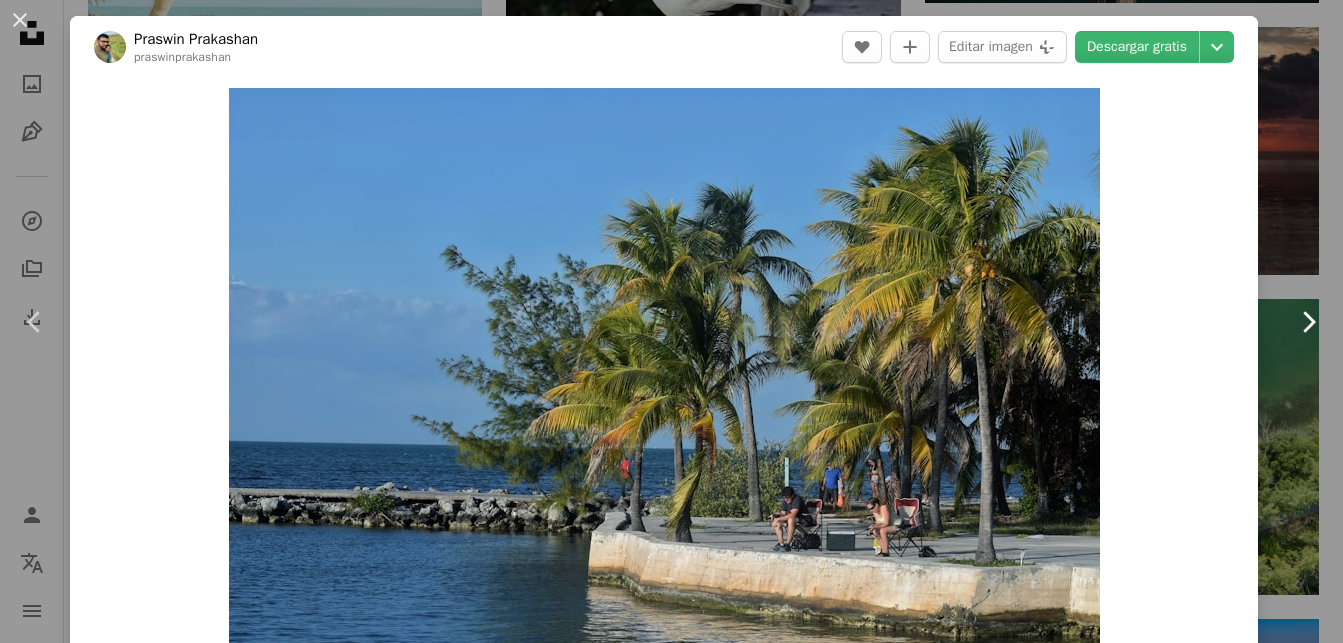 click on "Chevron right" 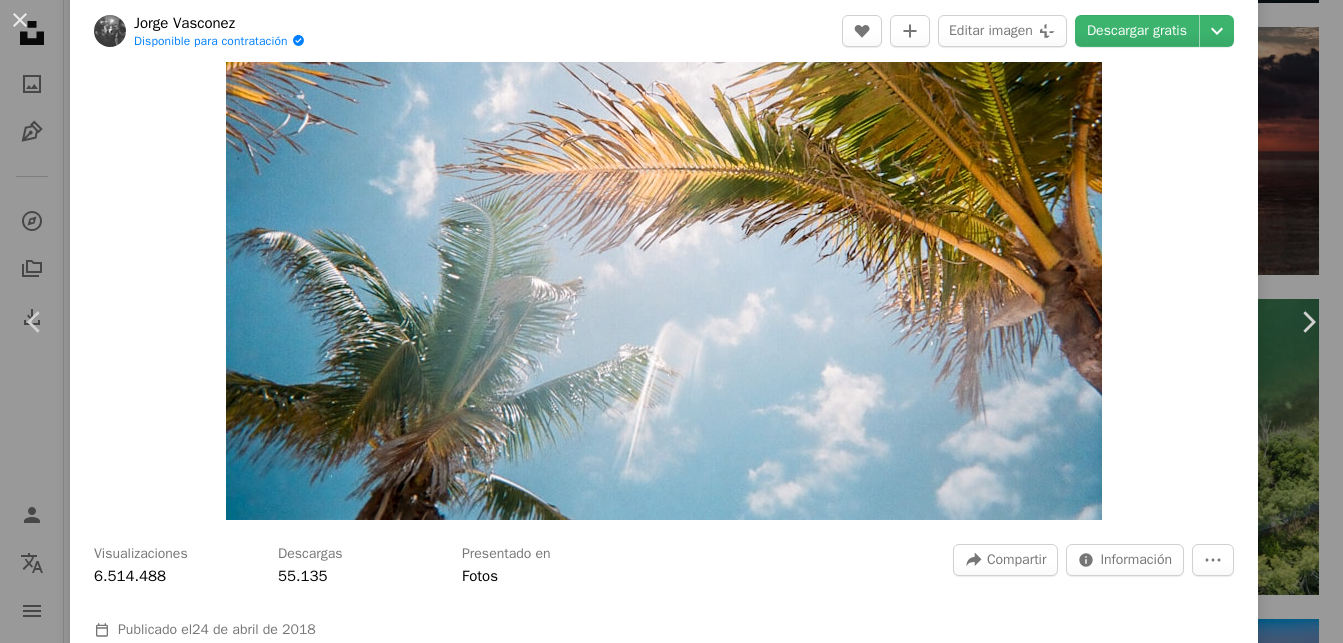 scroll, scrollTop: 120, scrollLeft: 0, axis: vertical 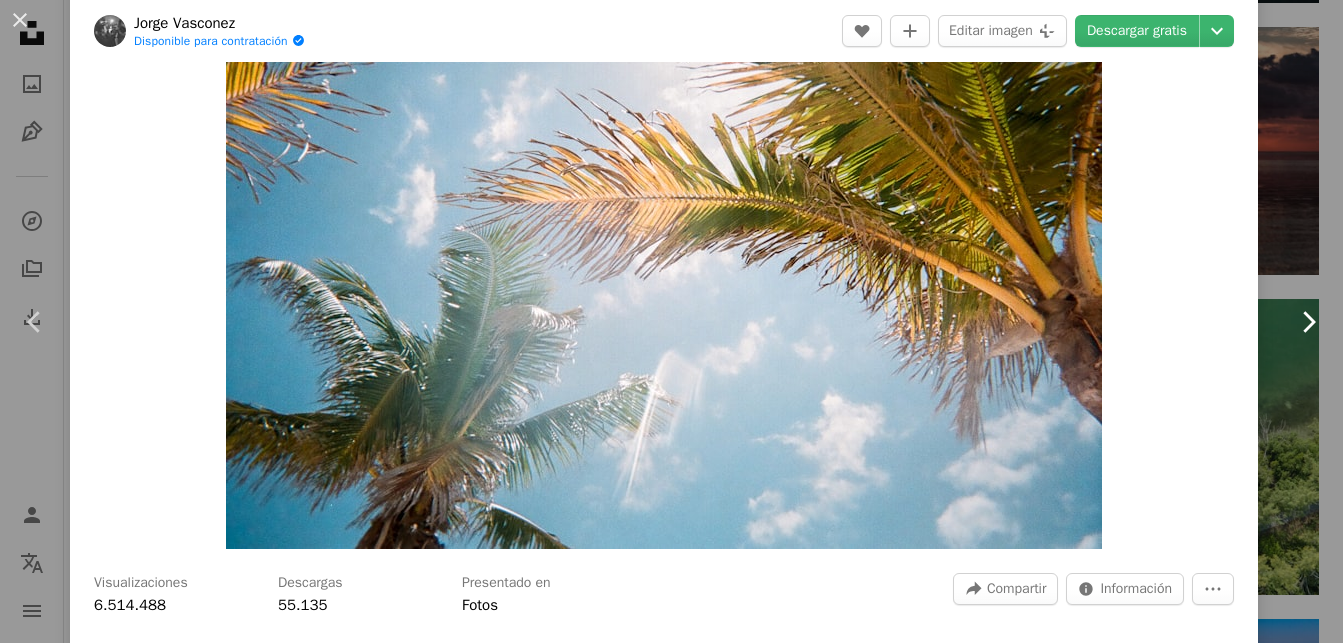 click 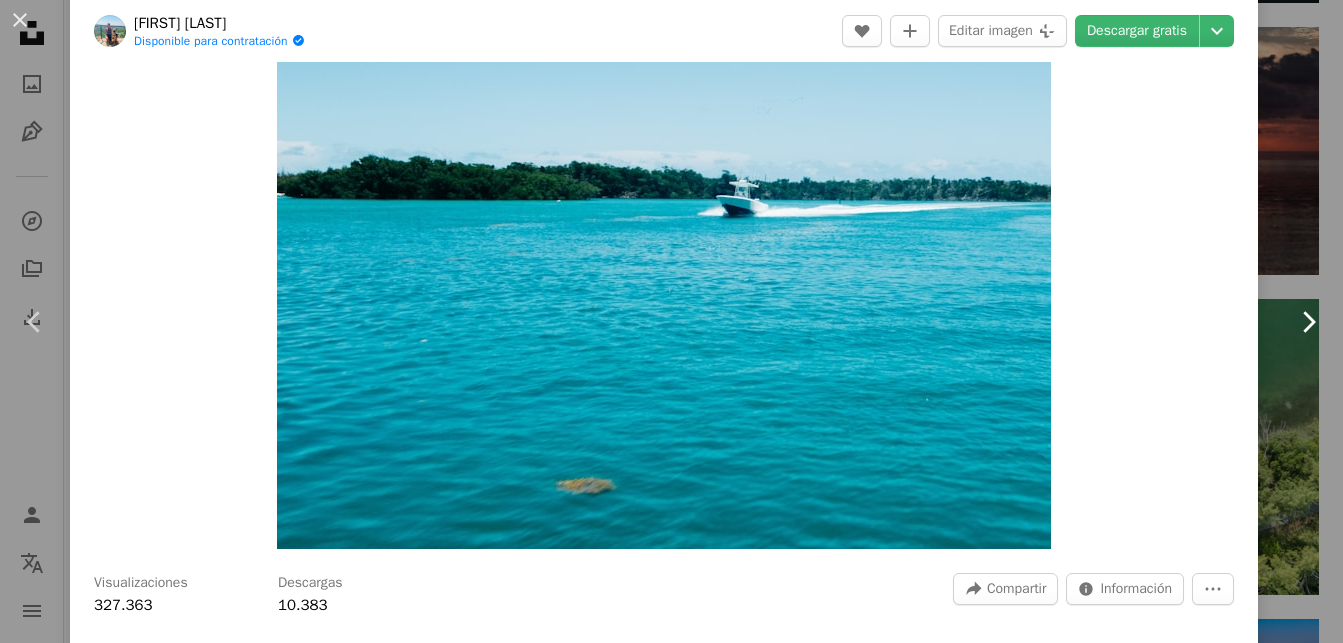scroll, scrollTop: 0, scrollLeft: 0, axis: both 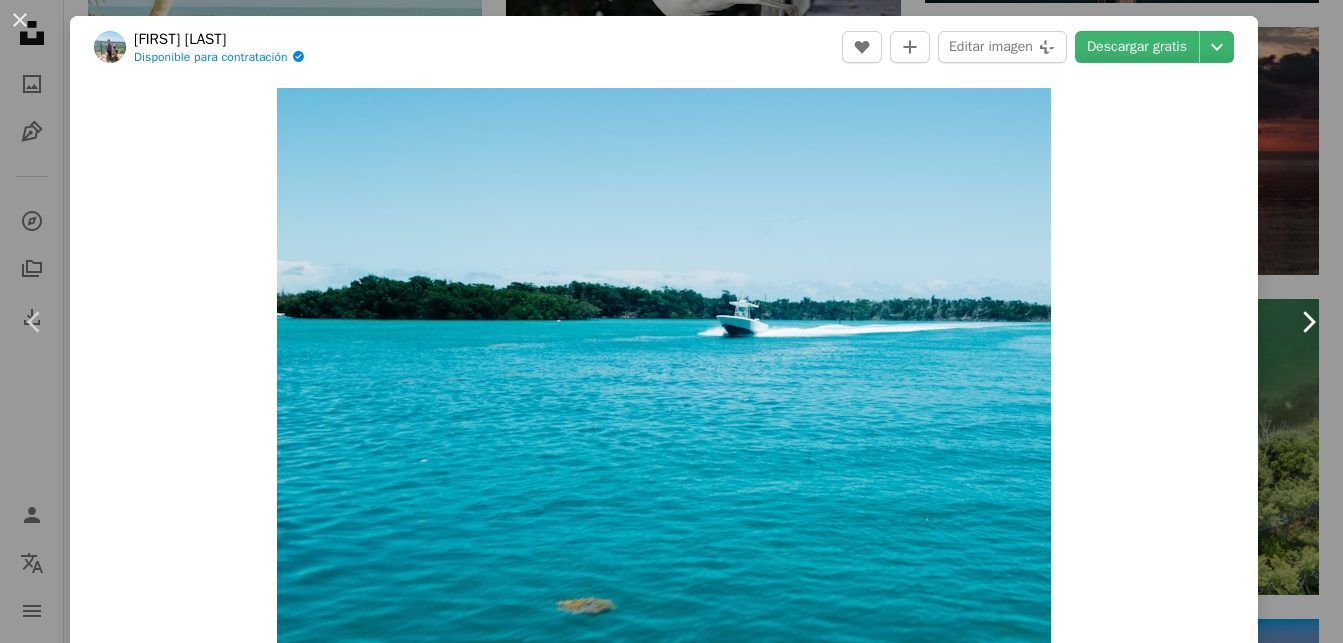 click 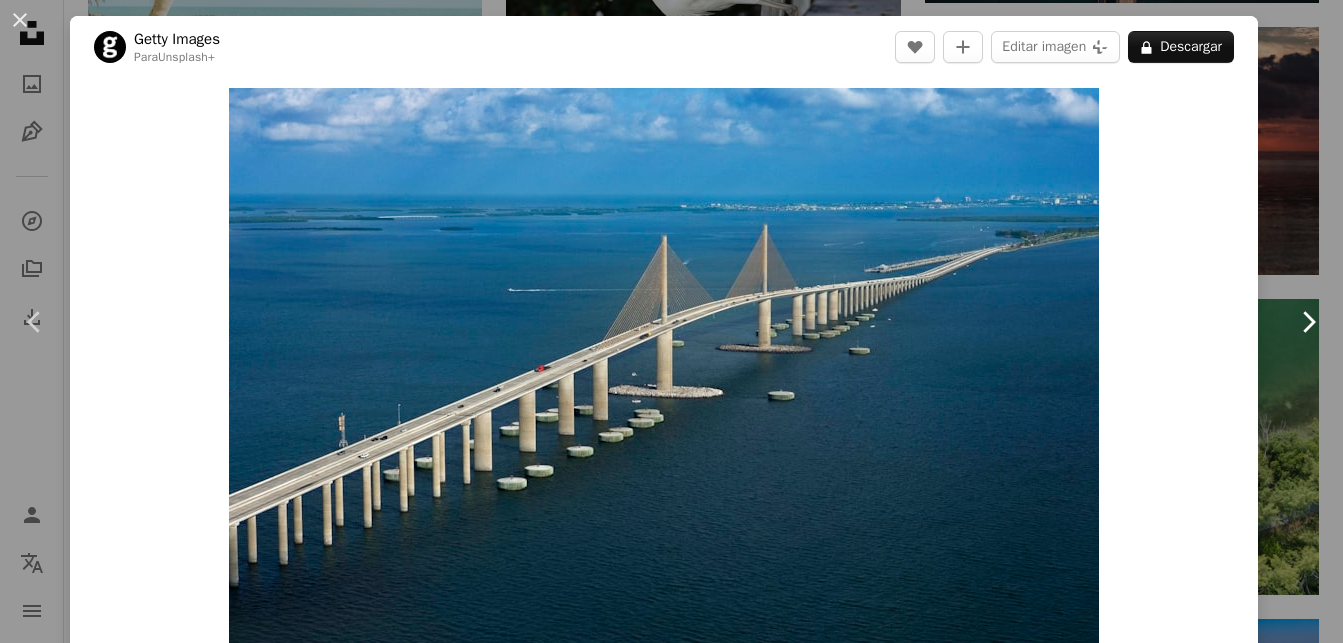 click 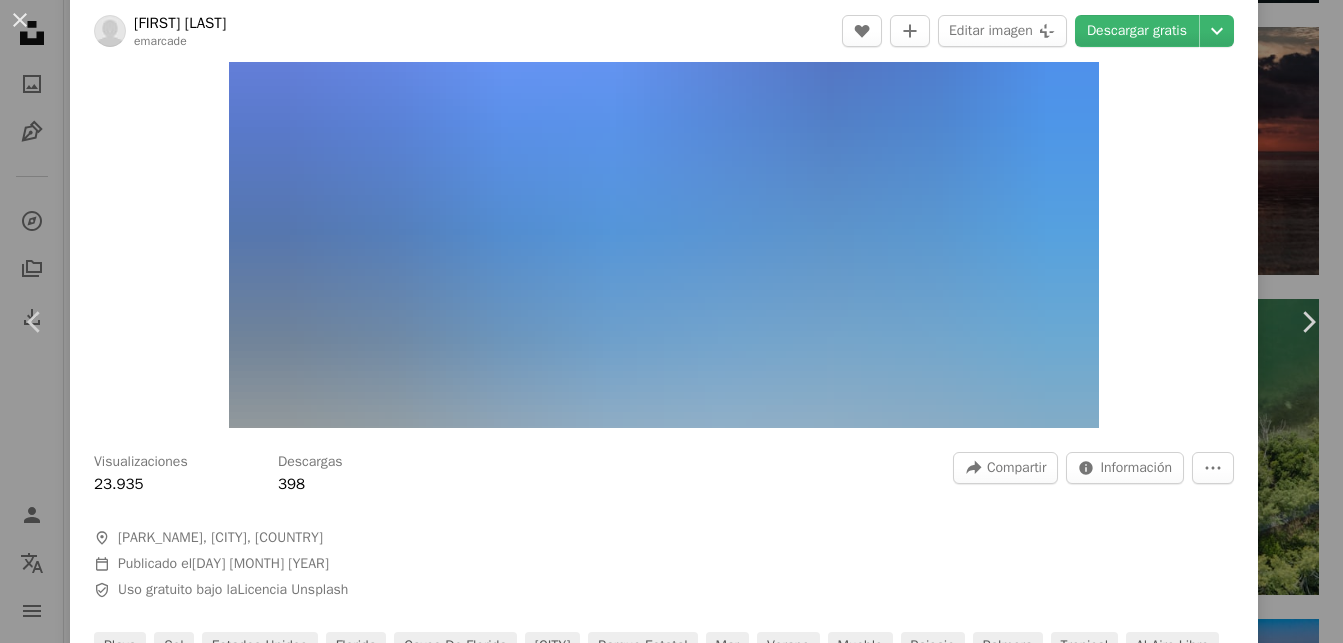 scroll, scrollTop: 120, scrollLeft: 0, axis: vertical 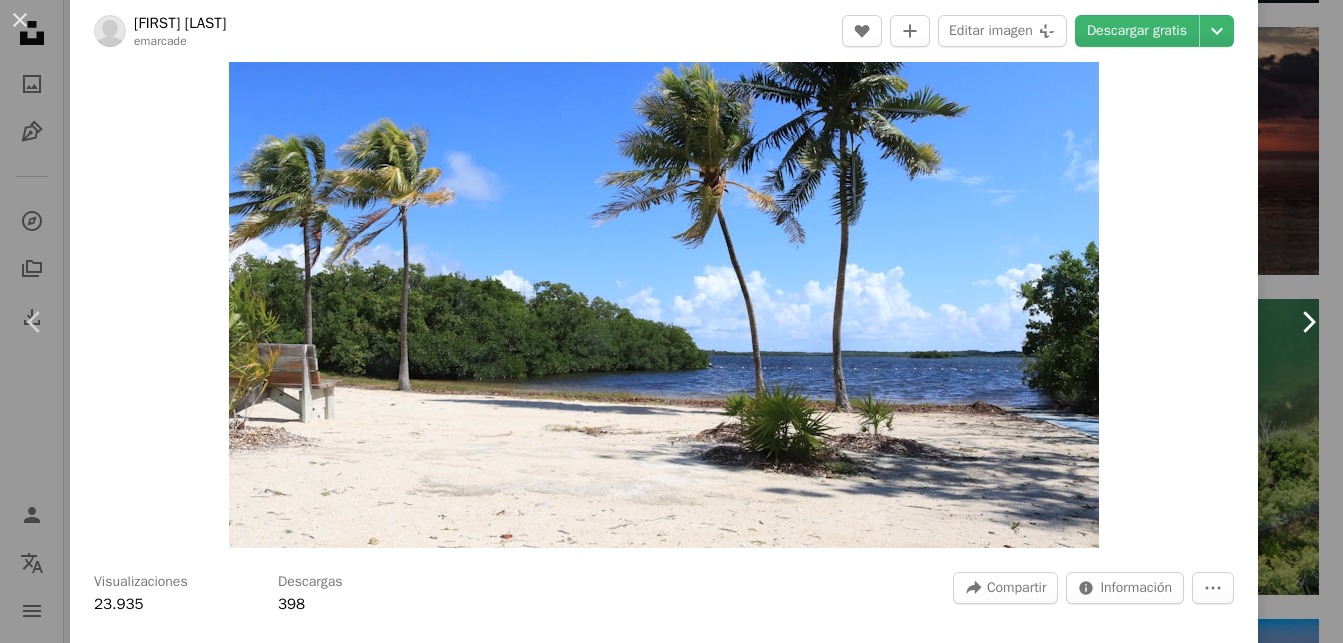 click 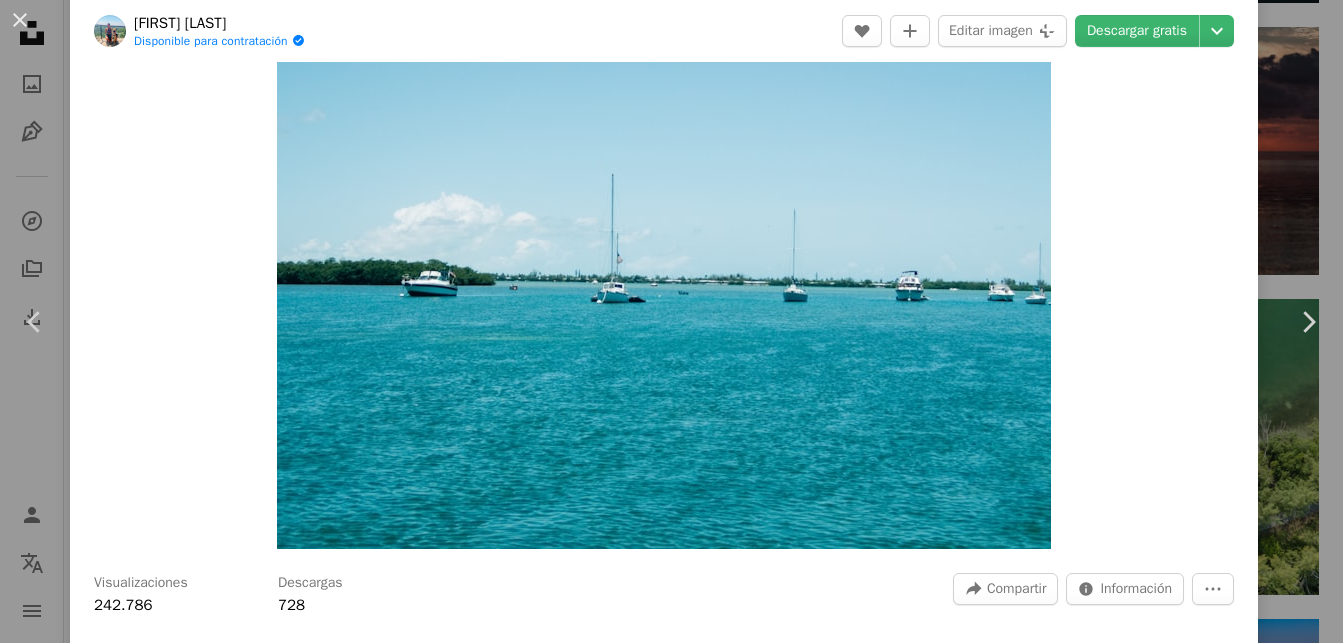 scroll, scrollTop: 0, scrollLeft: 0, axis: both 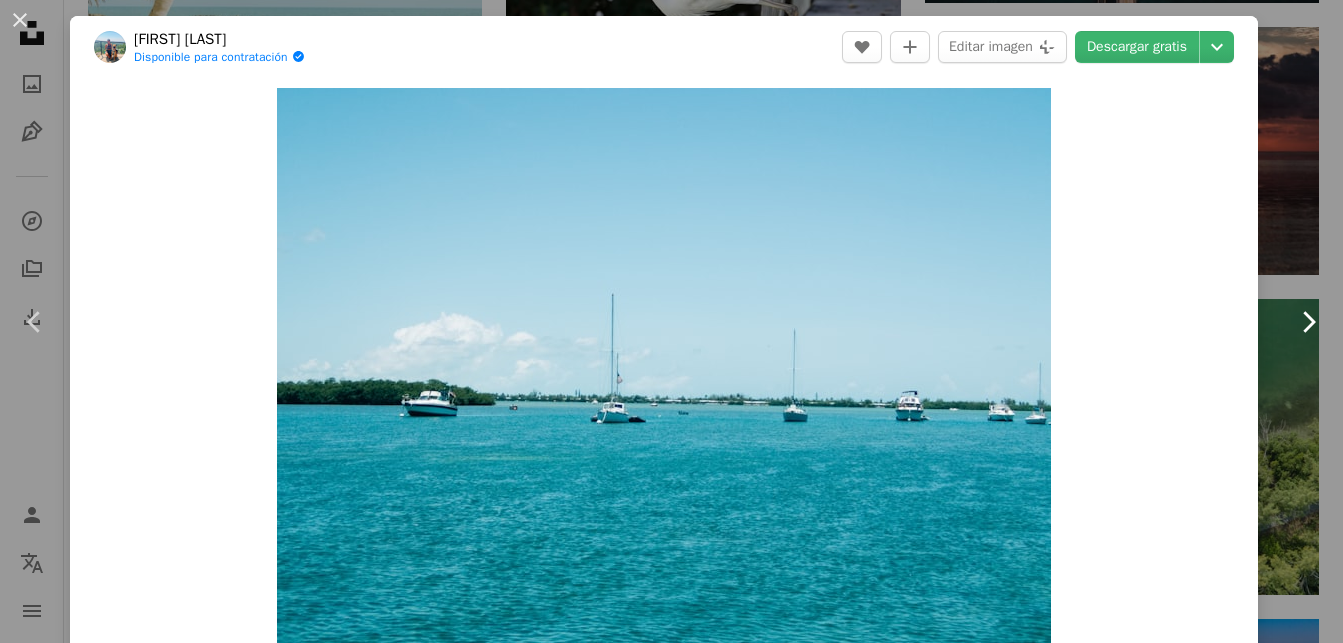 click on "Chevron right" 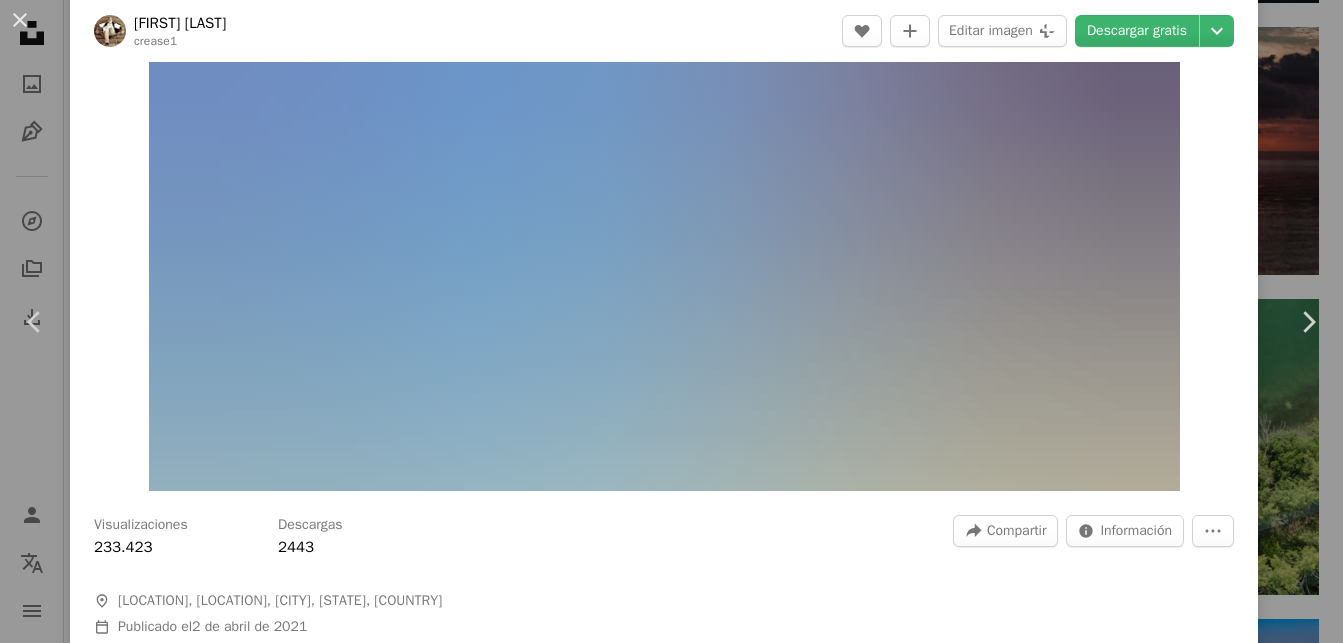 scroll, scrollTop: 120, scrollLeft: 0, axis: vertical 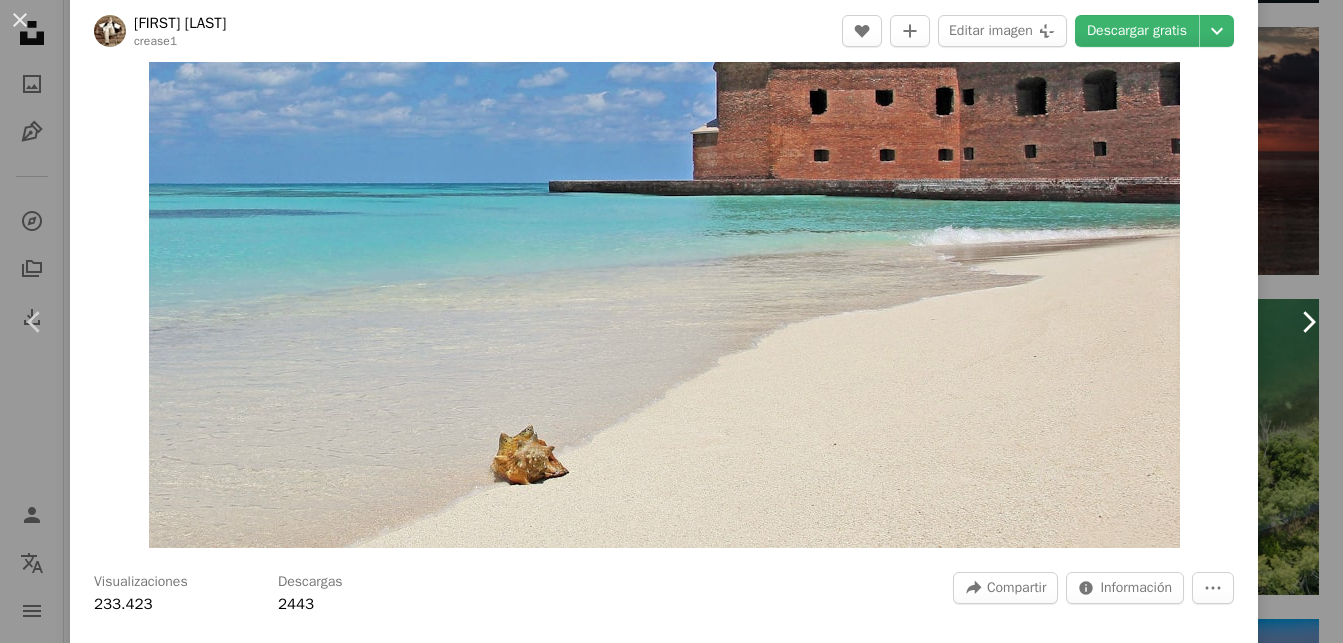 click on "Chevron right" 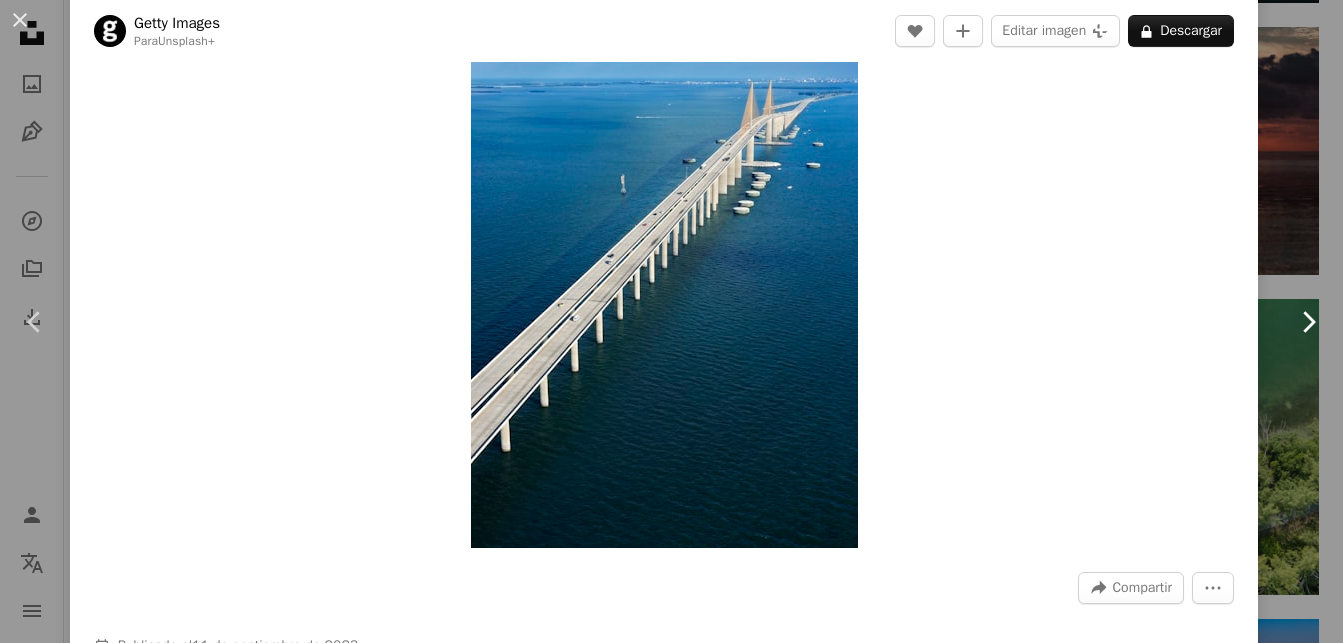 click on "Chevron right" 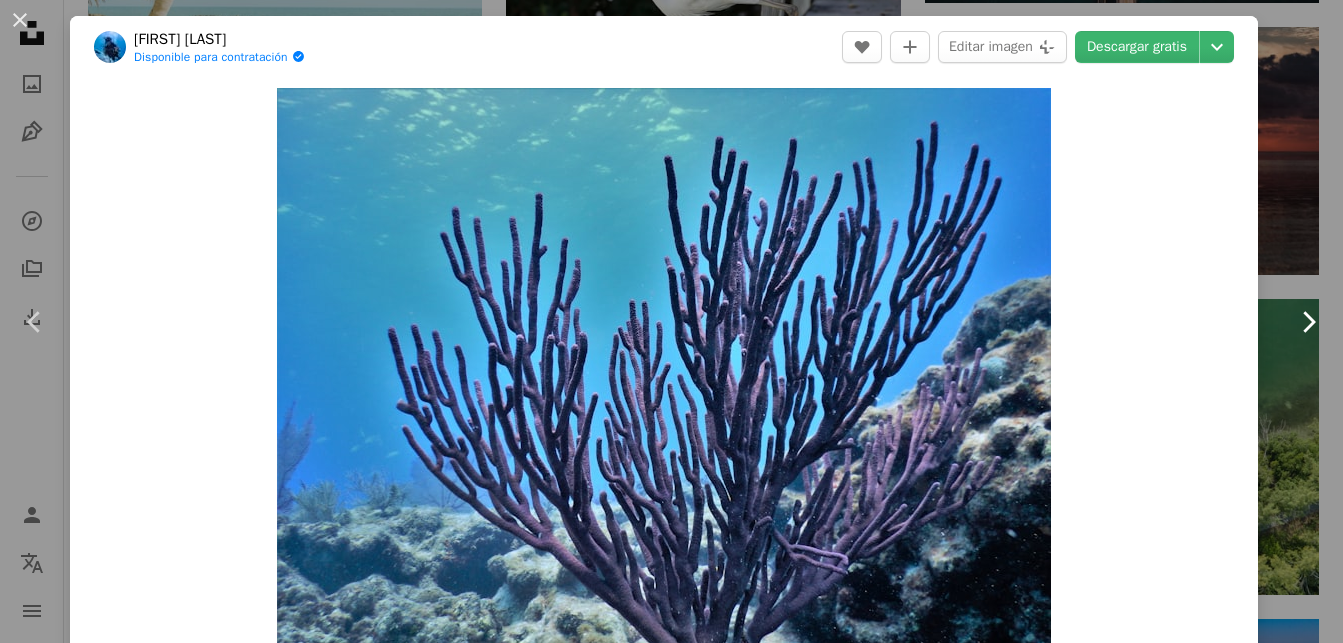 click 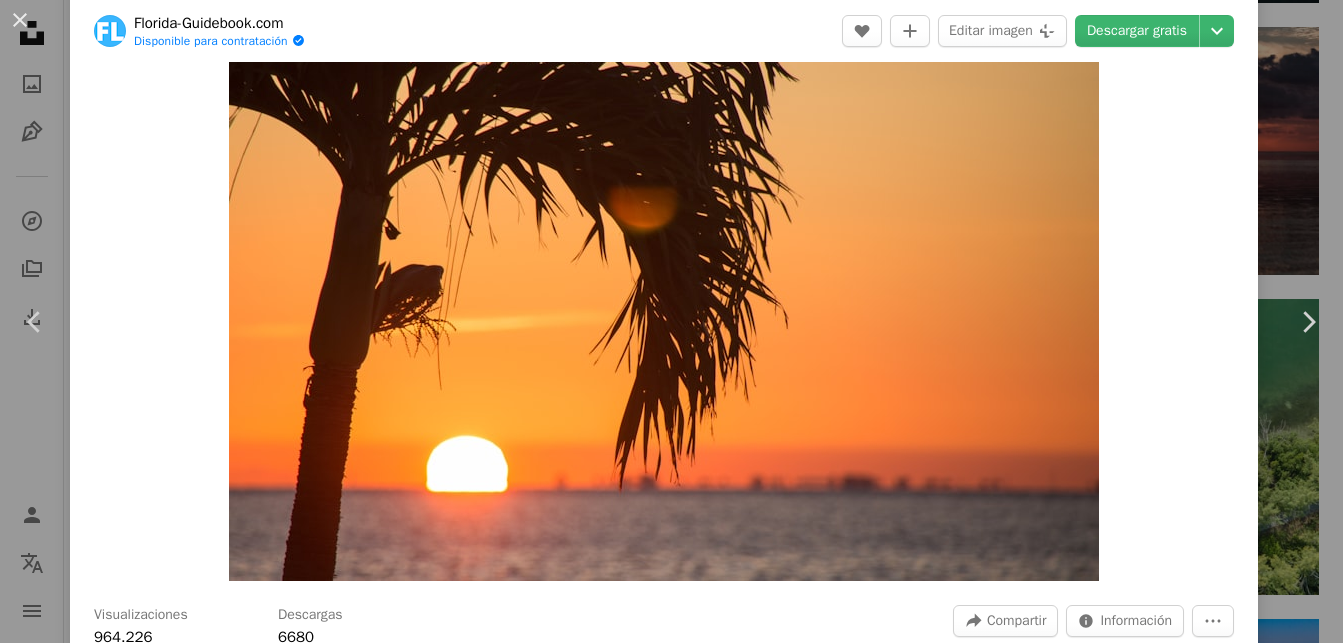 scroll, scrollTop: 240, scrollLeft: 0, axis: vertical 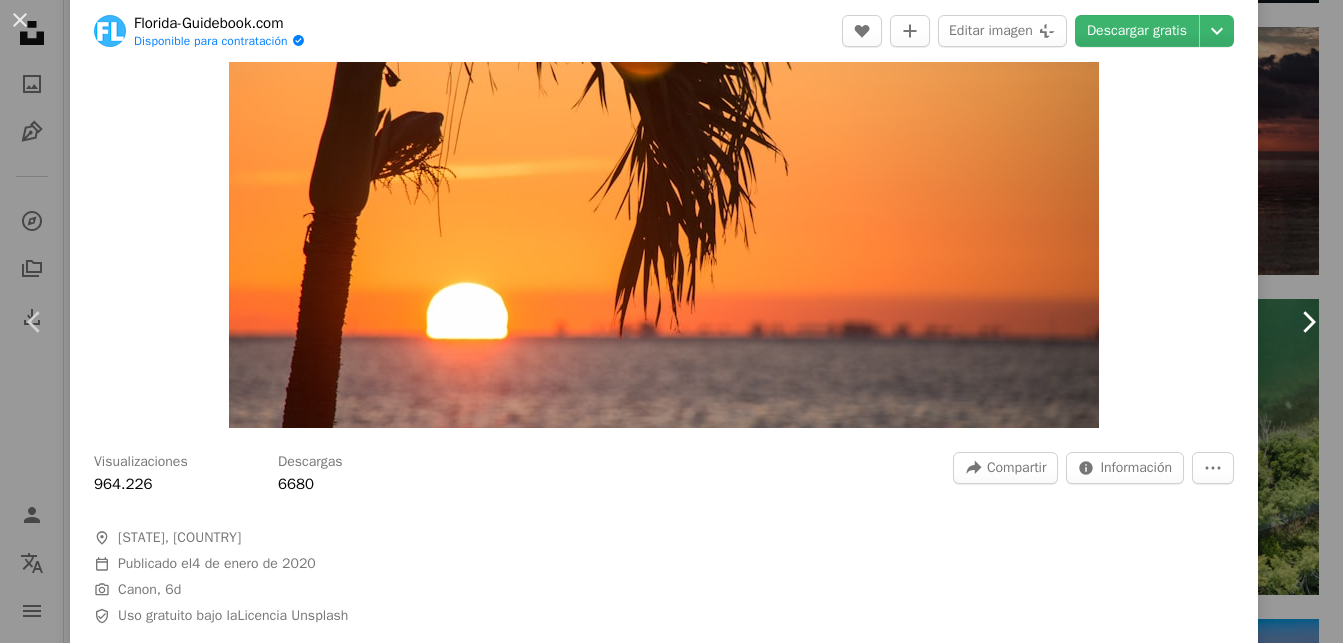 click on "Chevron right" 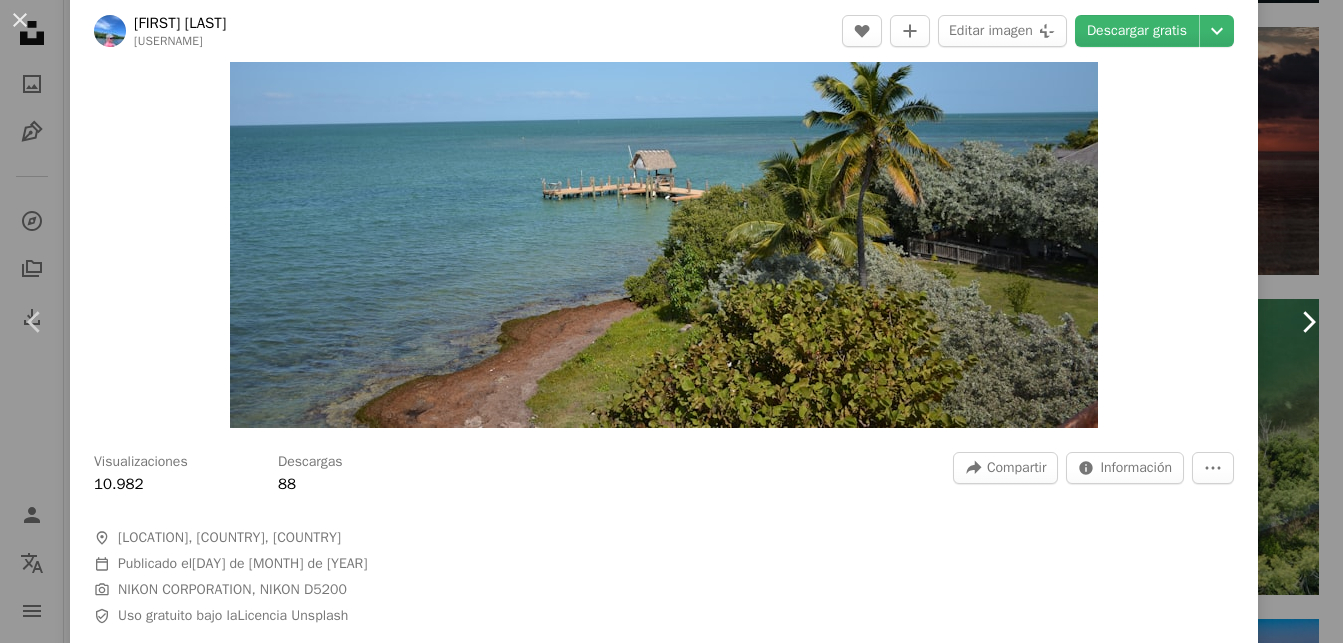 scroll, scrollTop: 0, scrollLeft: 0, axis: both 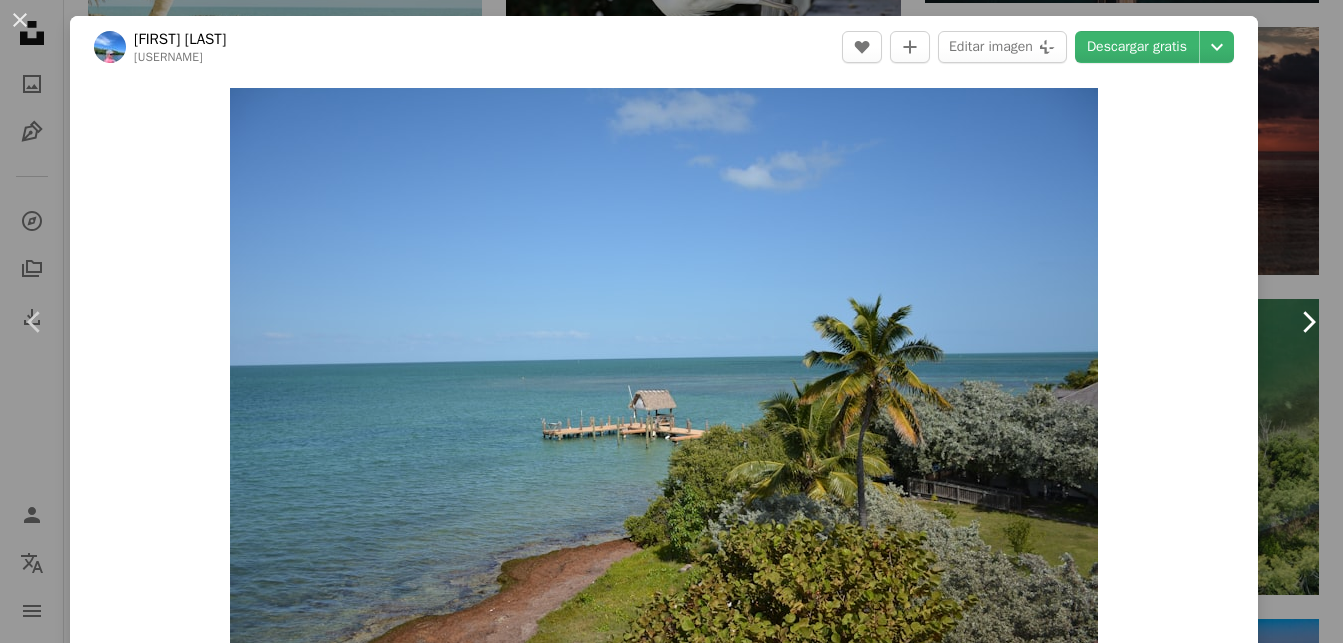 click 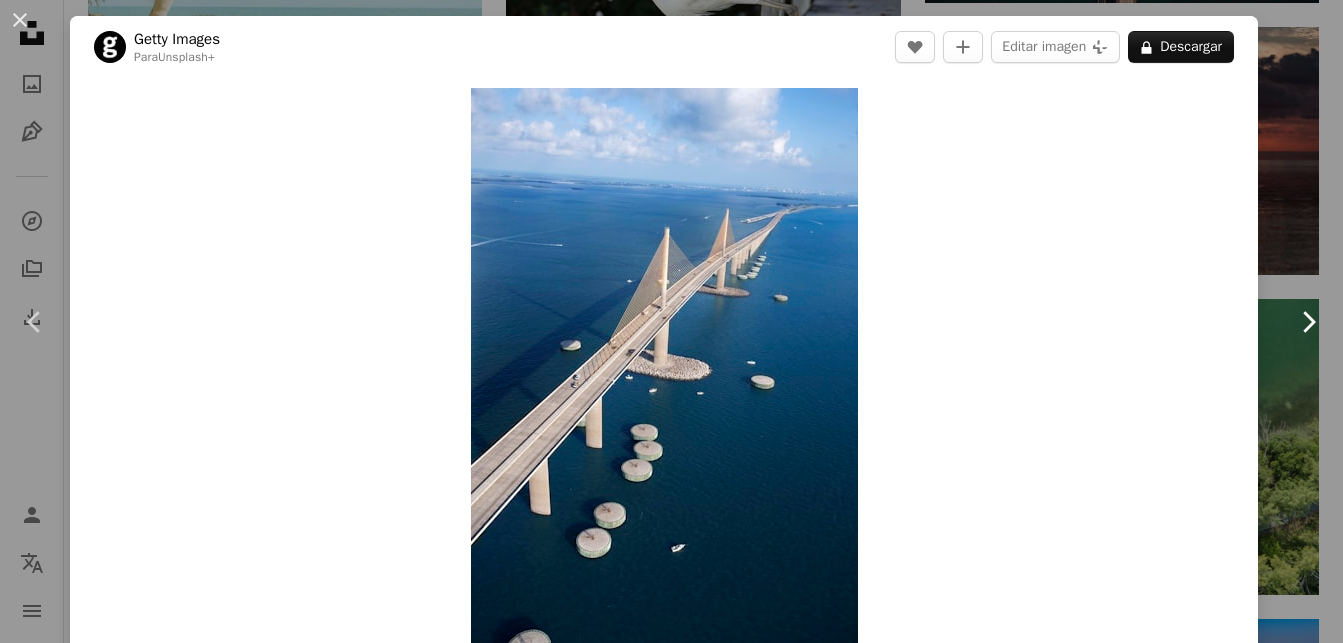 click 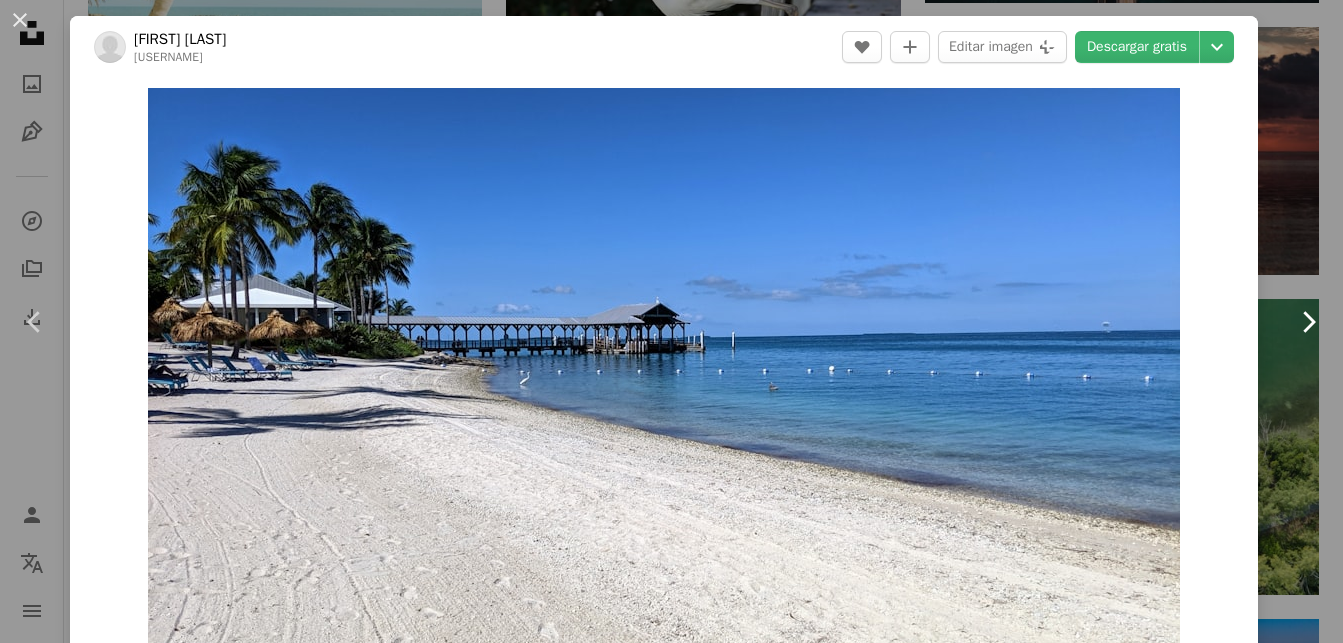 click 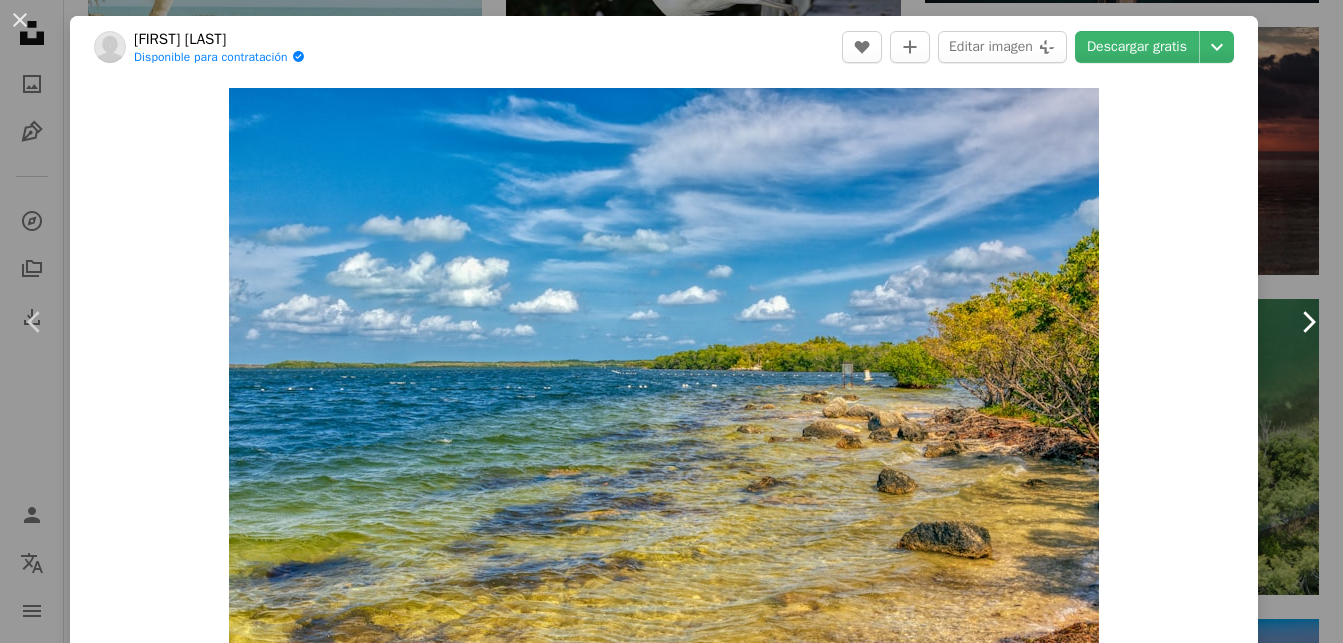 click 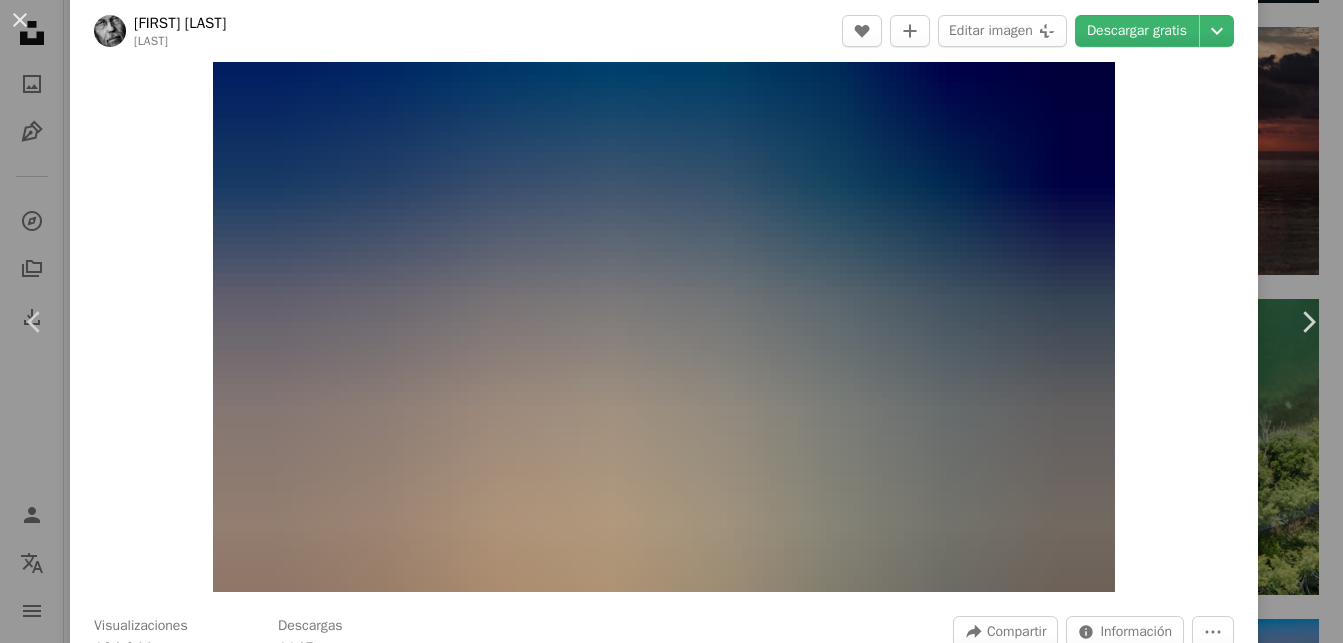 scroll, scrollTop: 120, scrollLeft: 0, axis: vertical 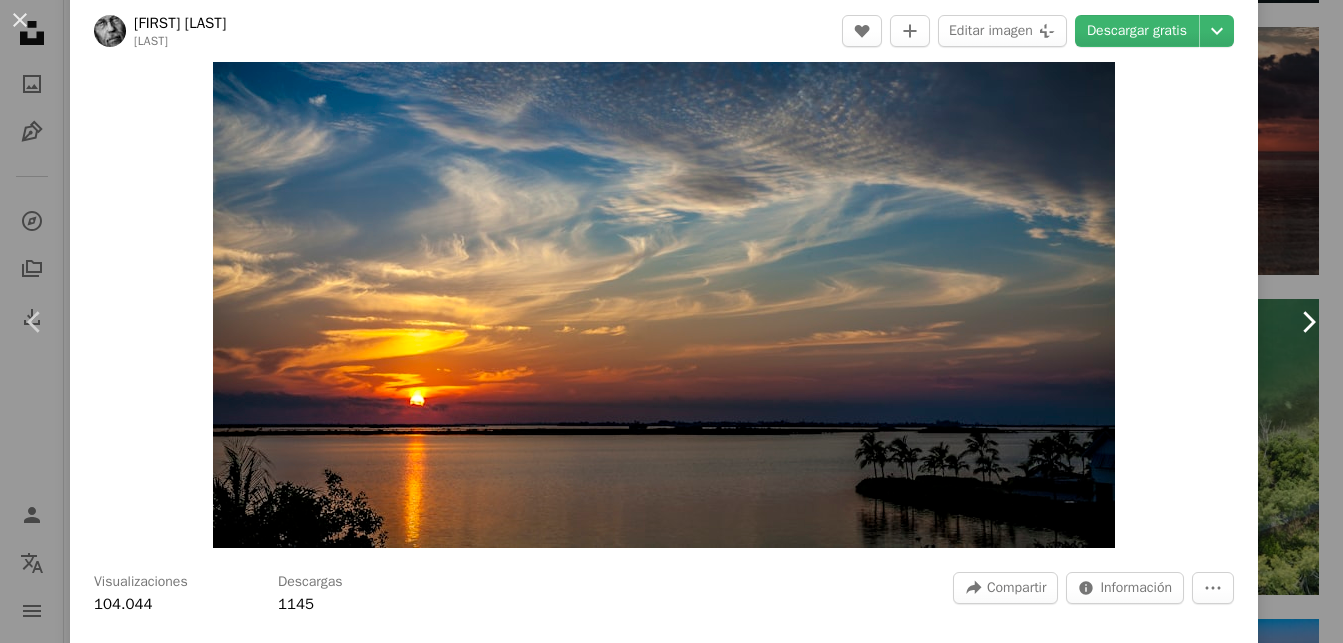 click 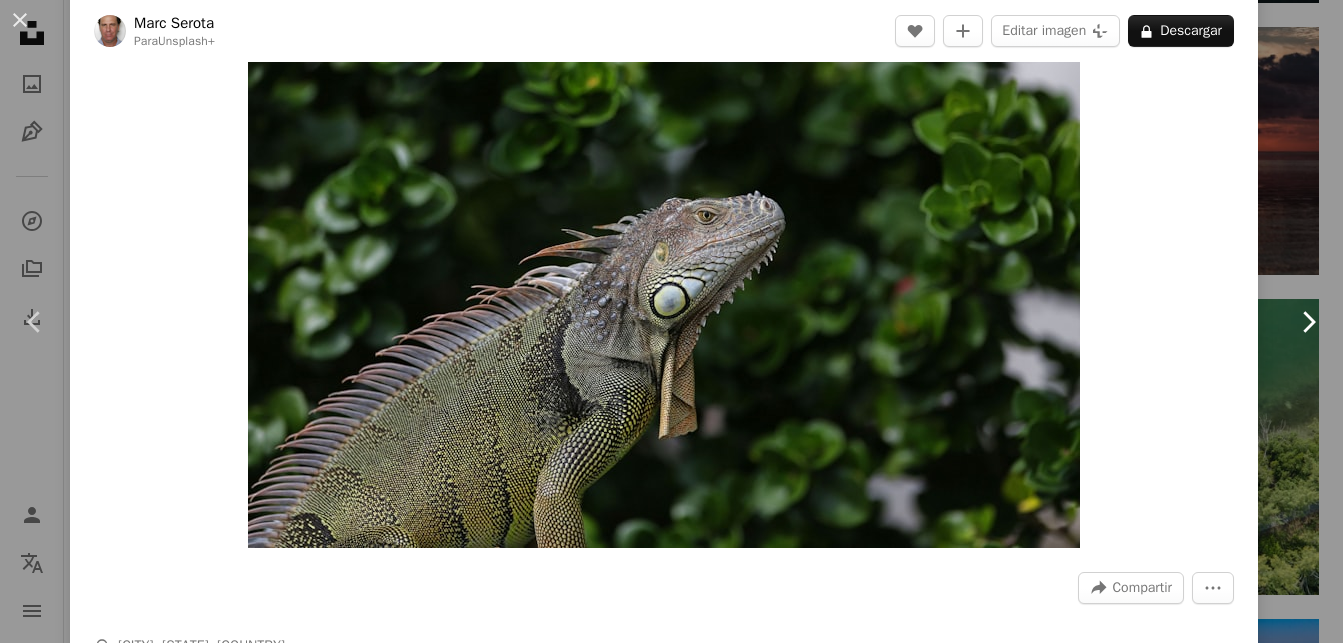 scroll, scrollTop: 0, scrollLeft: 0, axis: both 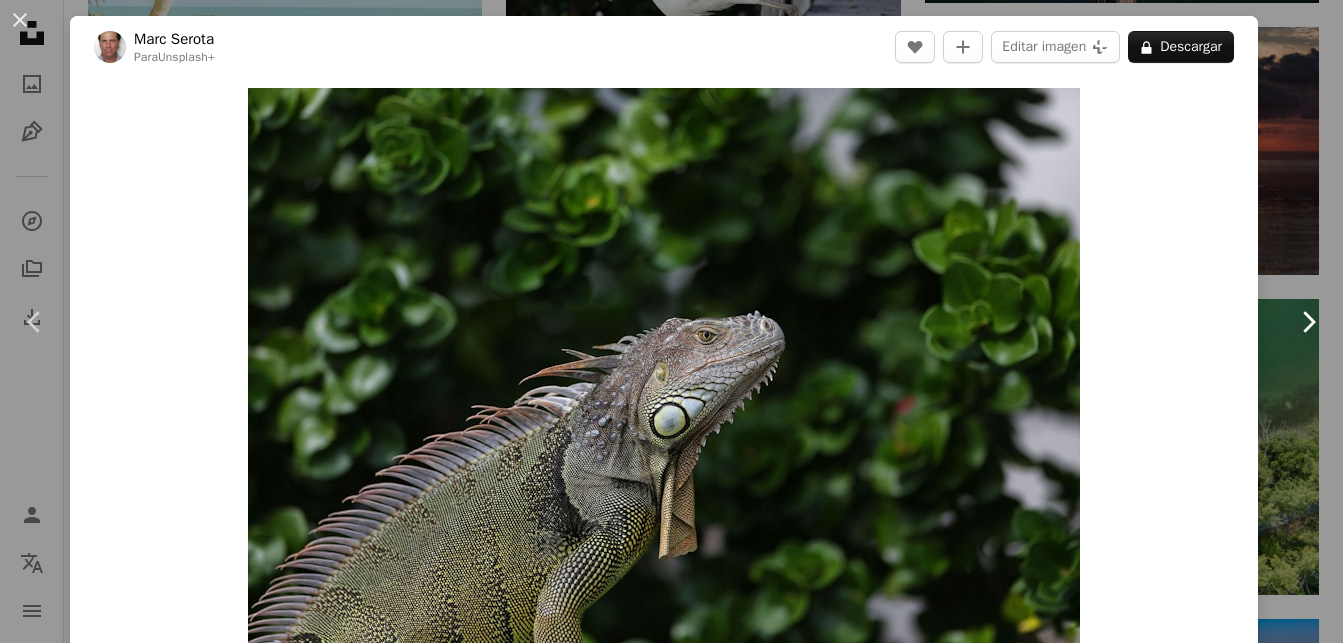 click 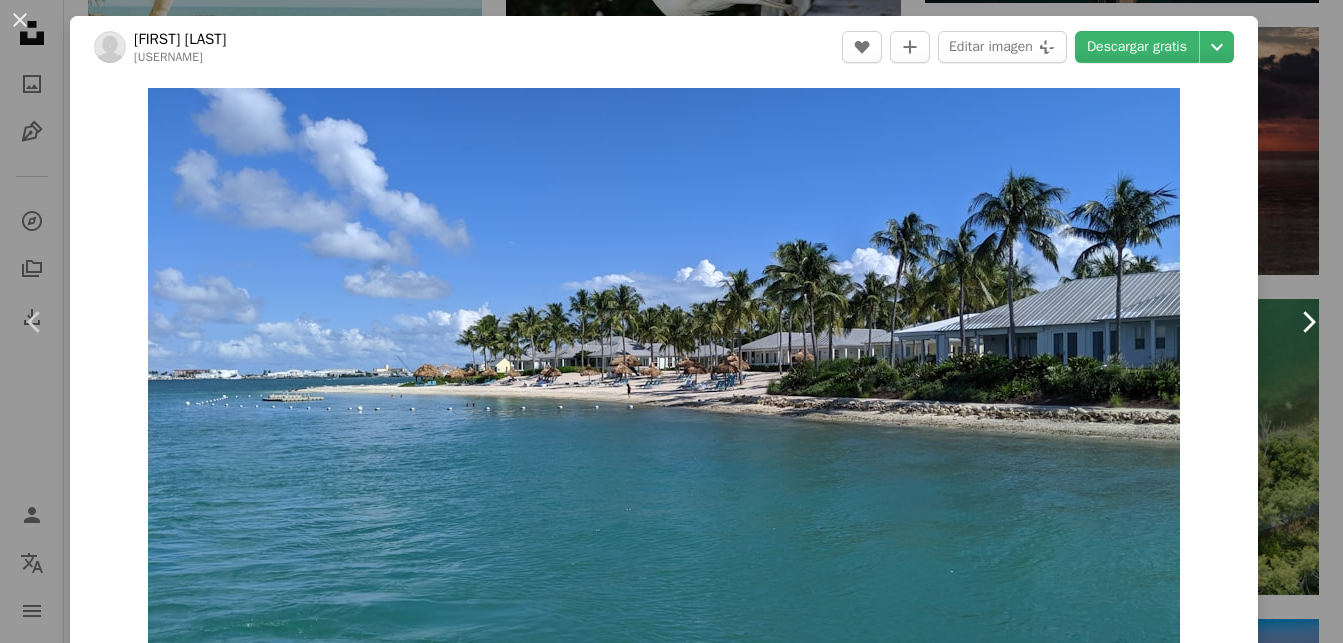 click on "Chevron right" at bounding box center [1308, 322] 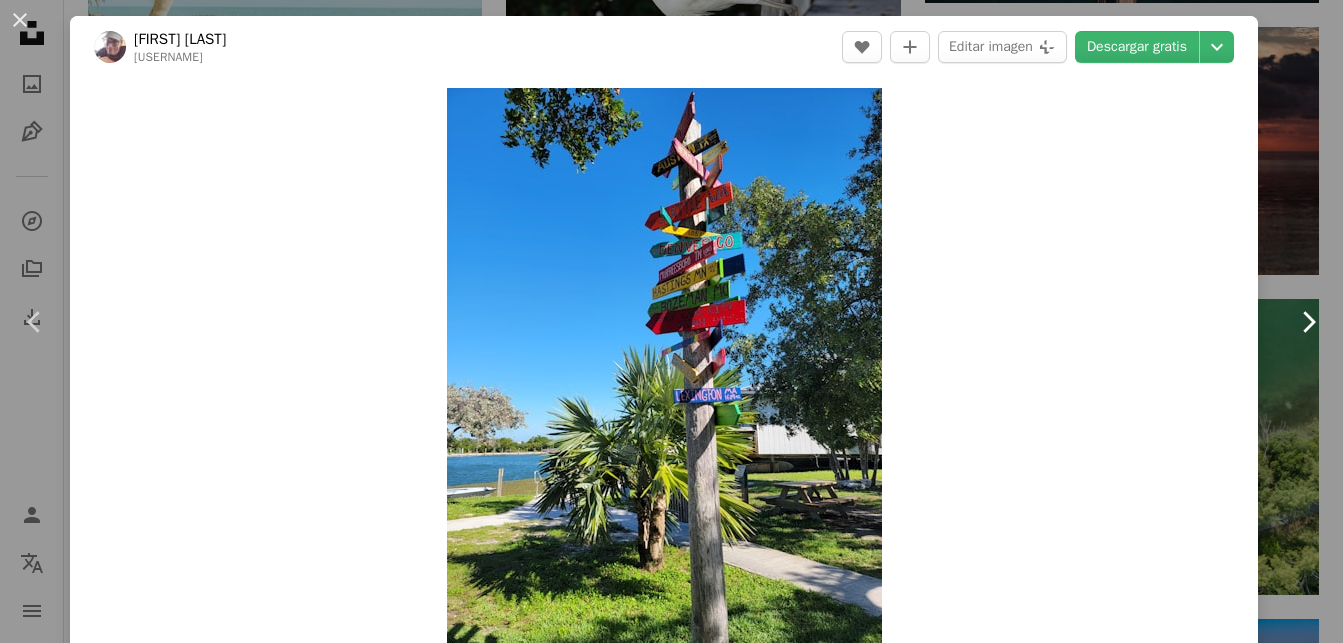 click on "Chevron right" at bounding box center [1308, 322] 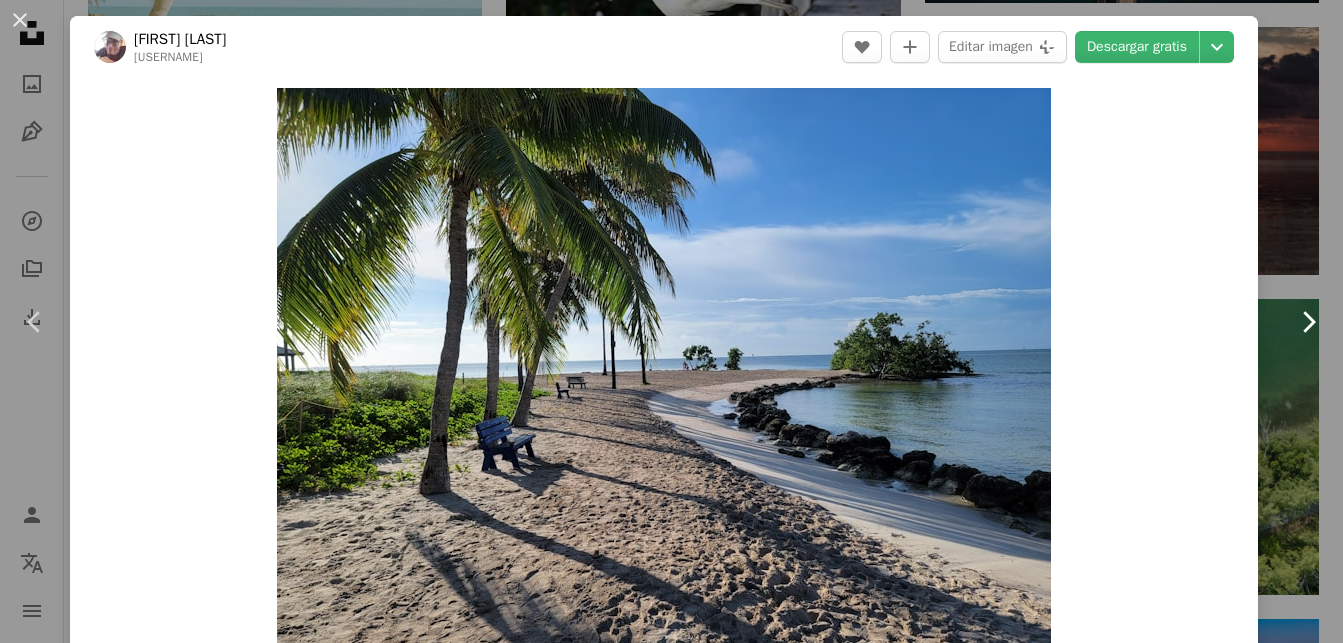 click on "Chevron right" at bounding box center [1308, 322] 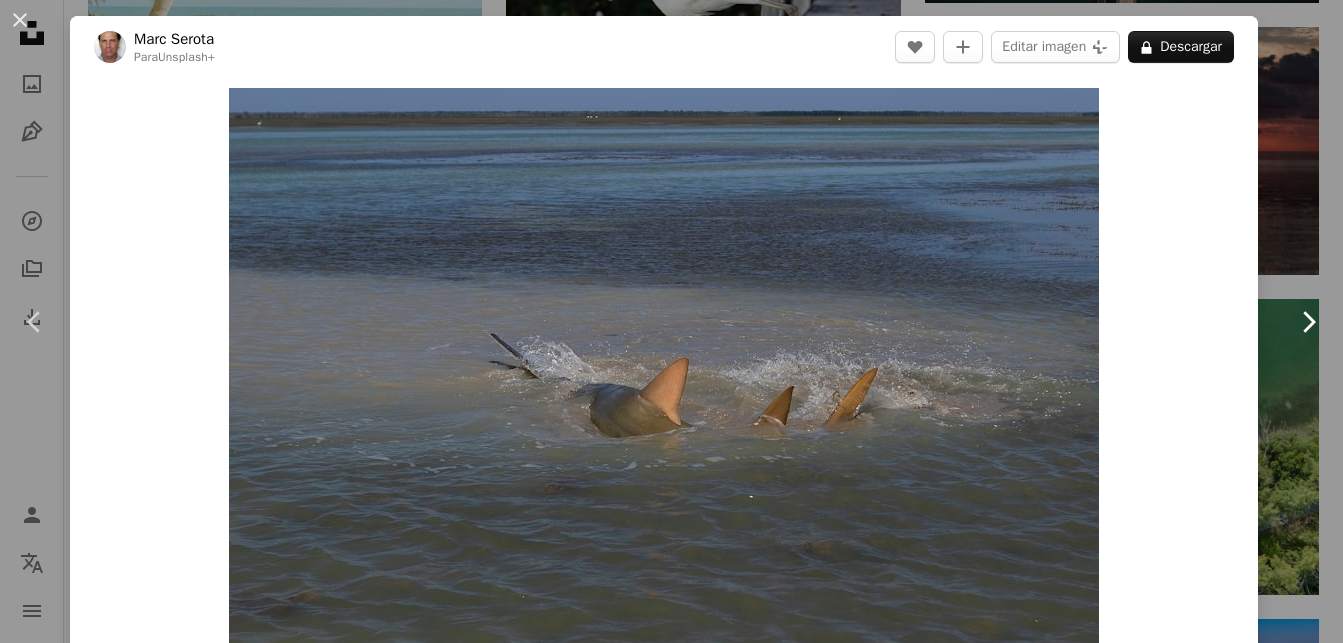 click on "Chevron right" 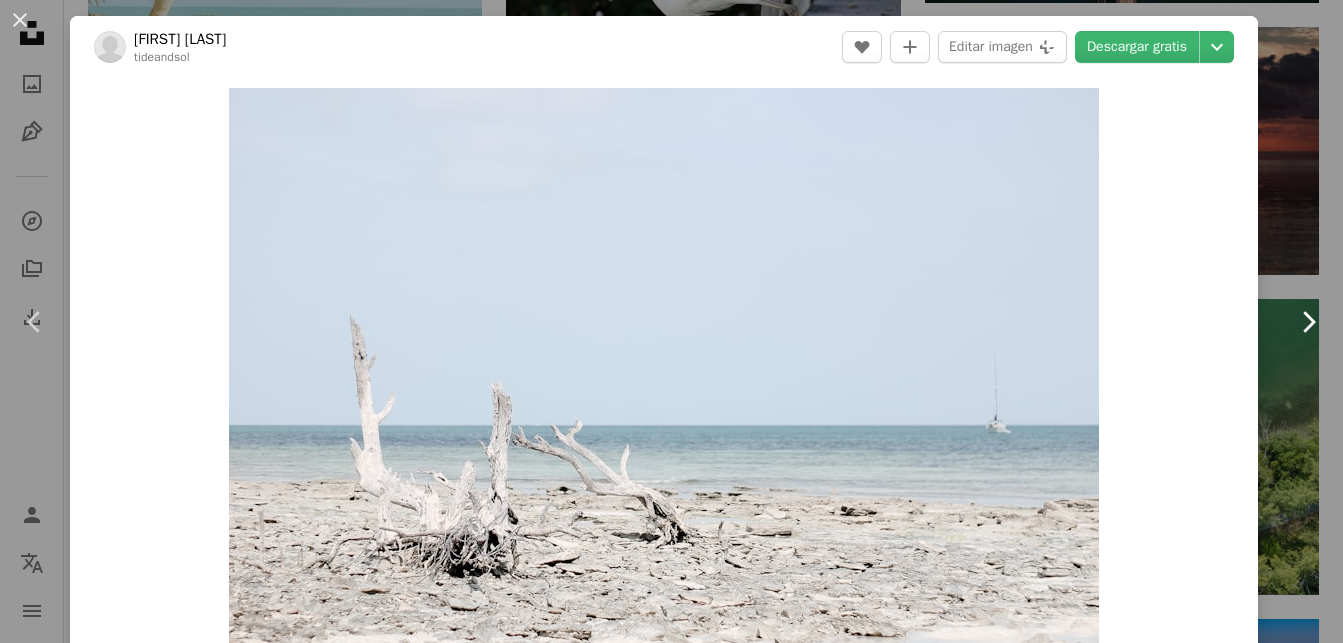 click on "Chevron right" 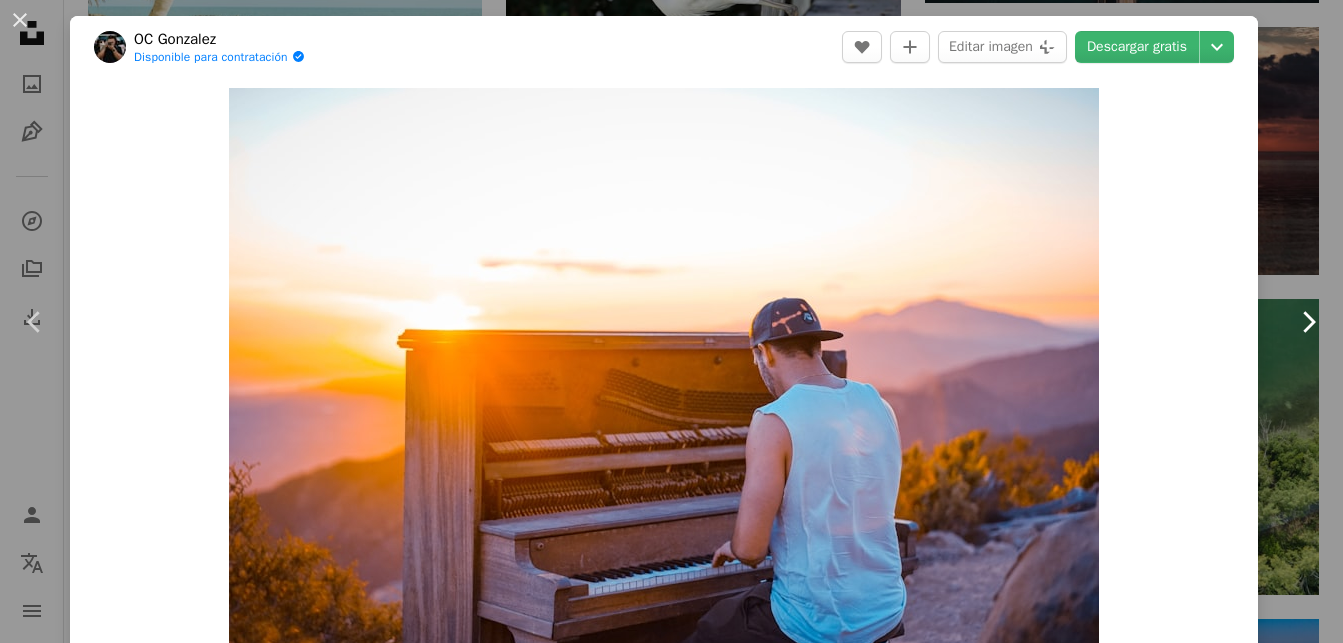 click on "Chevron right" 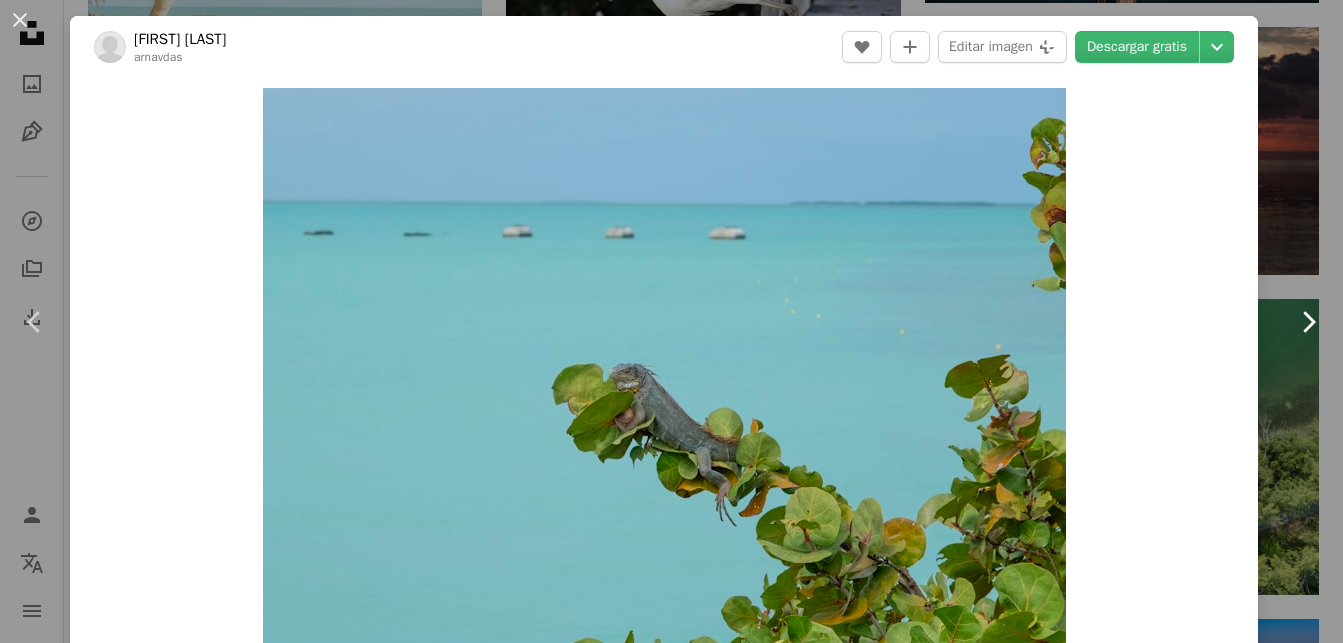 click on "Chevron right" 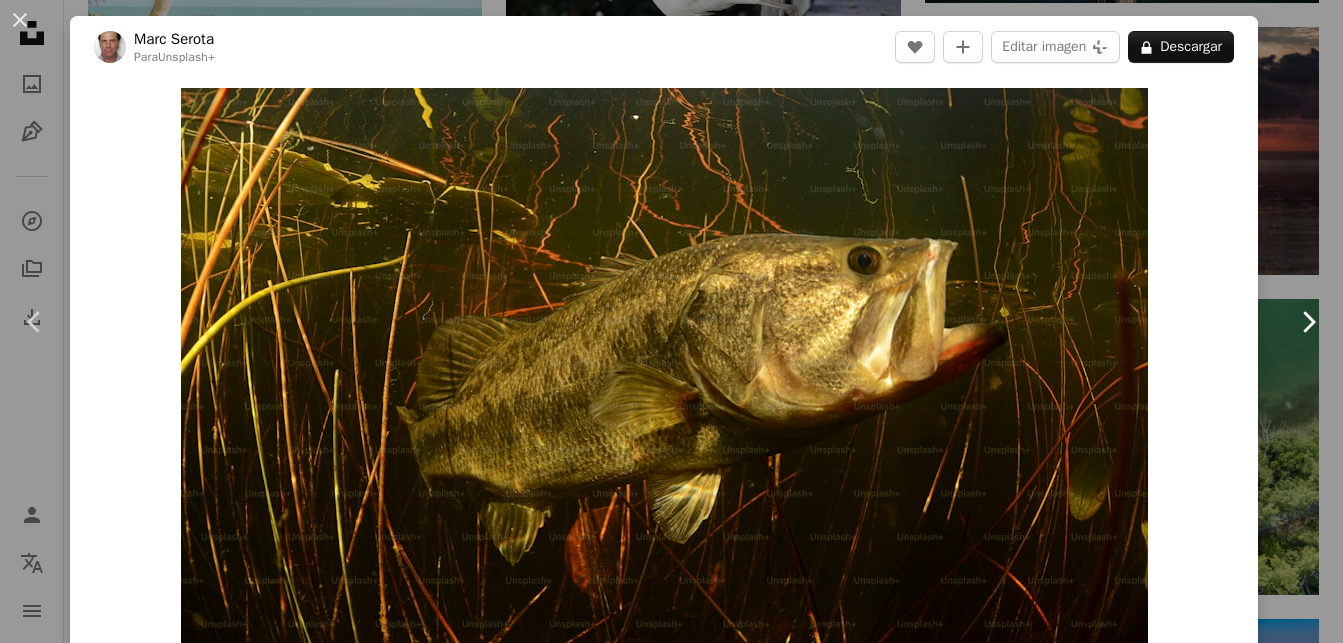 click 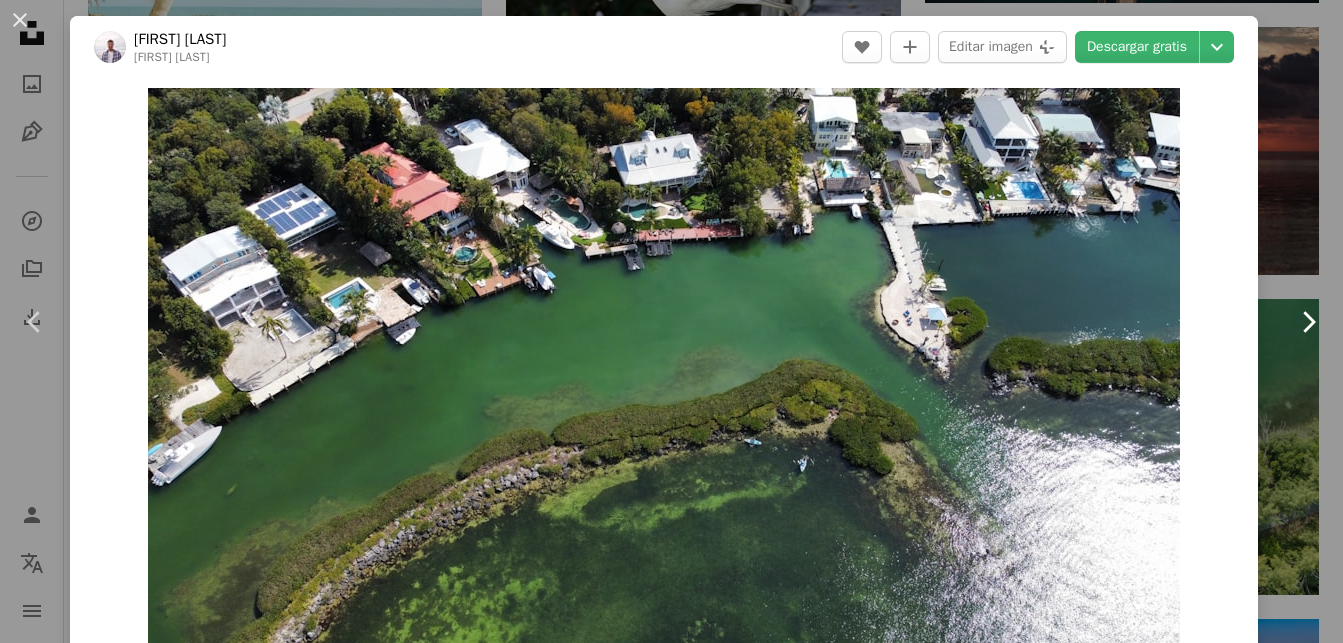 click 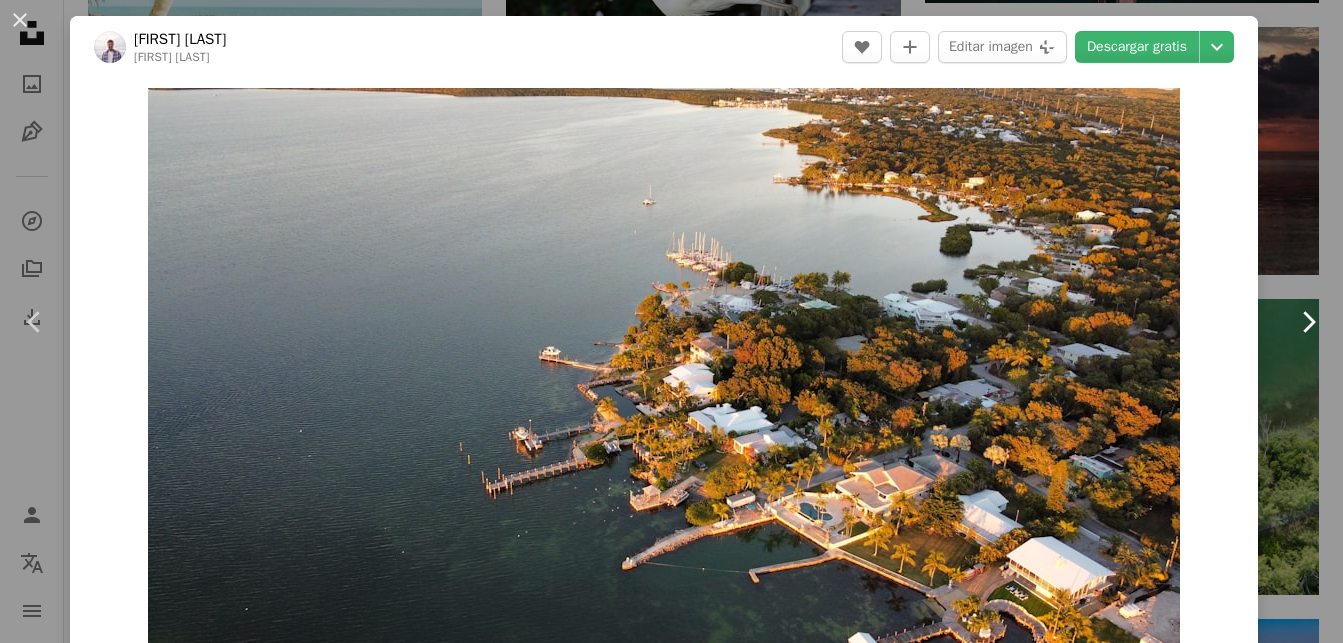click 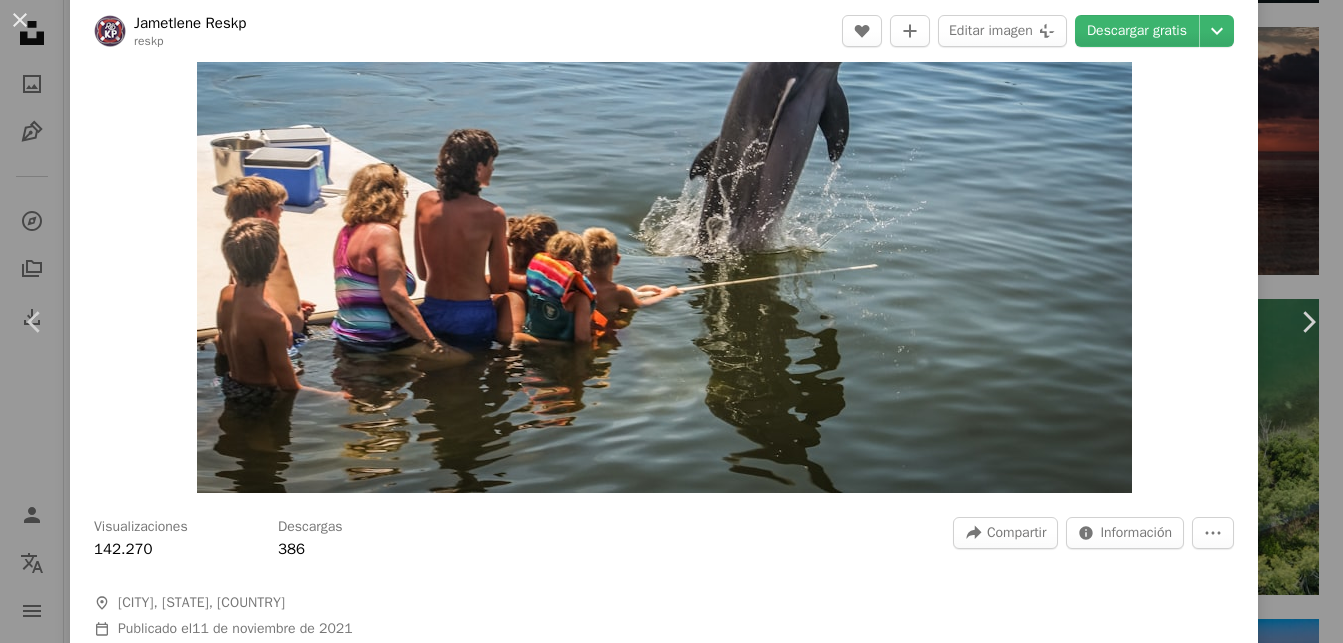 scroll, scrollTop: 120, scrollLeft: 0, axis: vertical 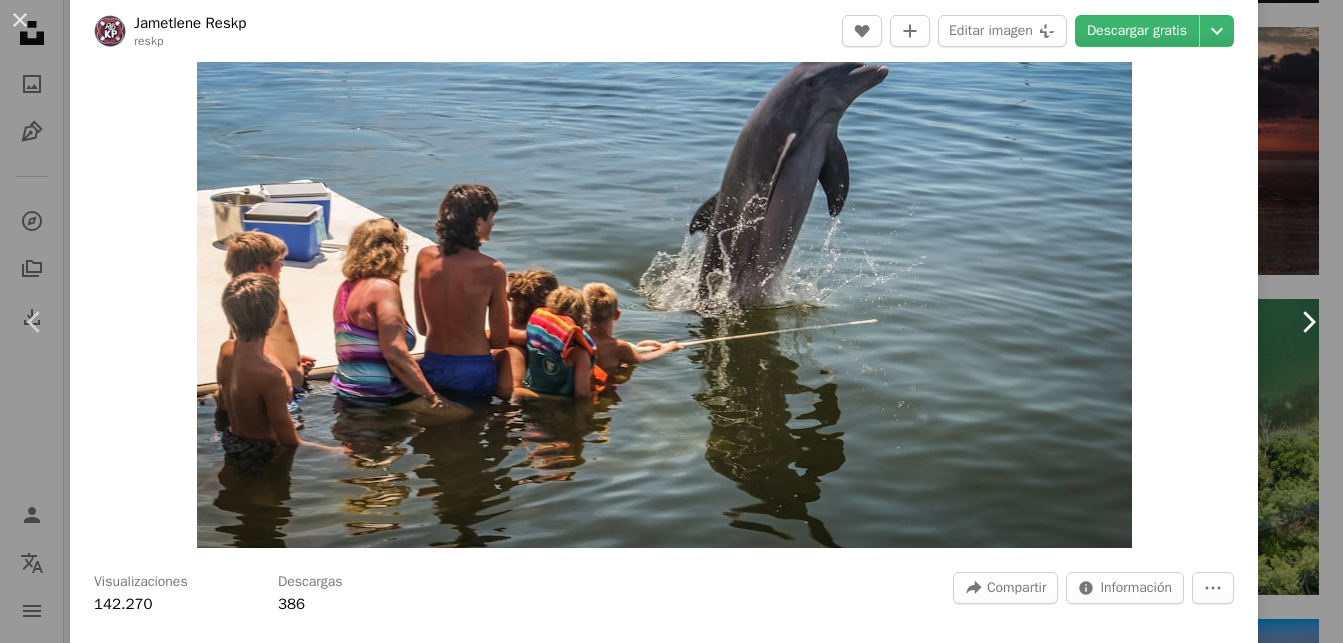 click on "Chevron right" 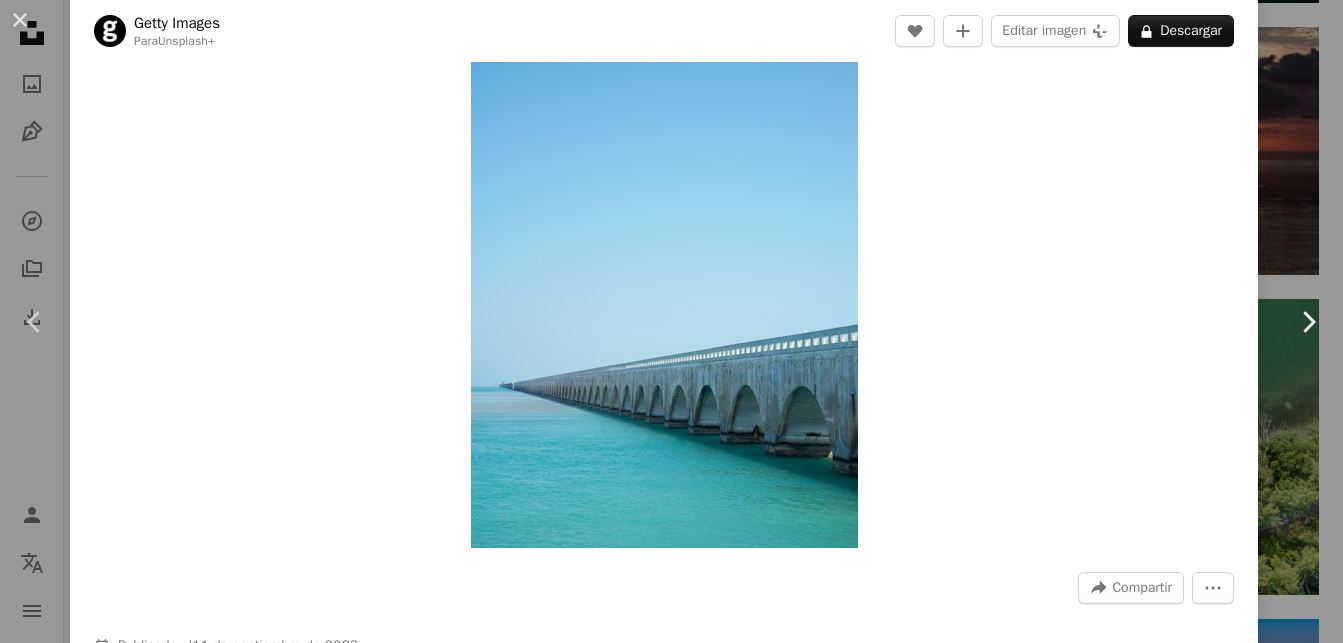 scroll, scrollTop: 0, scrollLeft: 0, axis: both 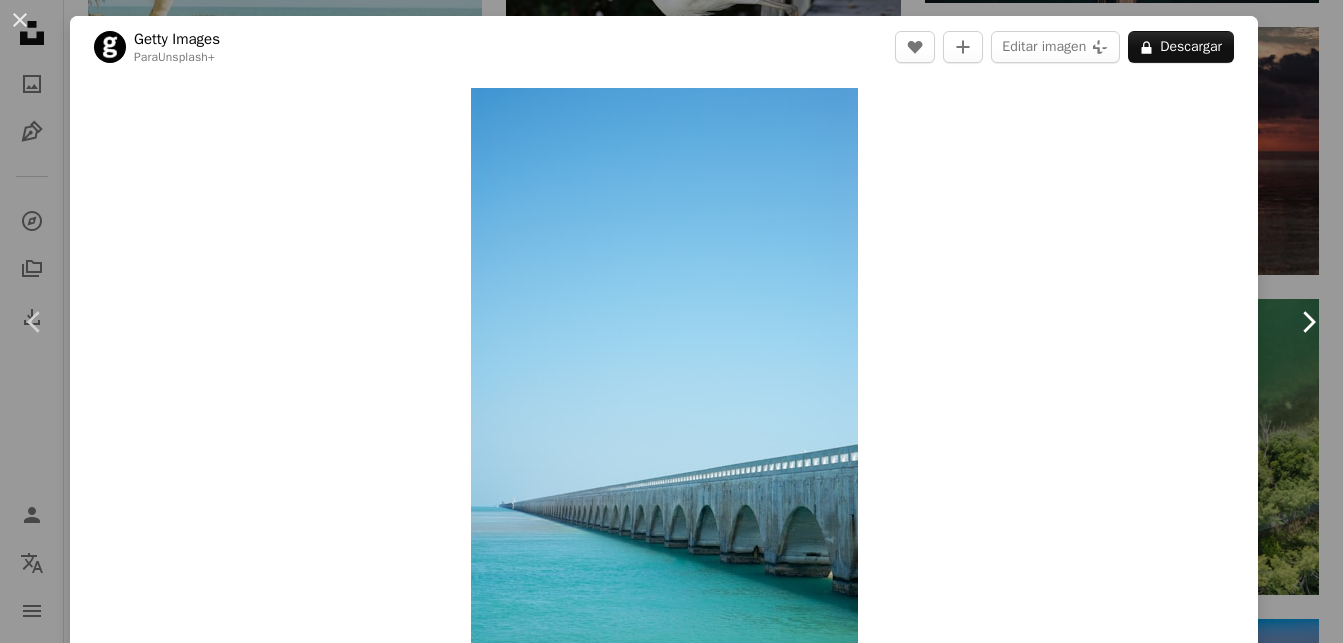 click on "Chevron right" 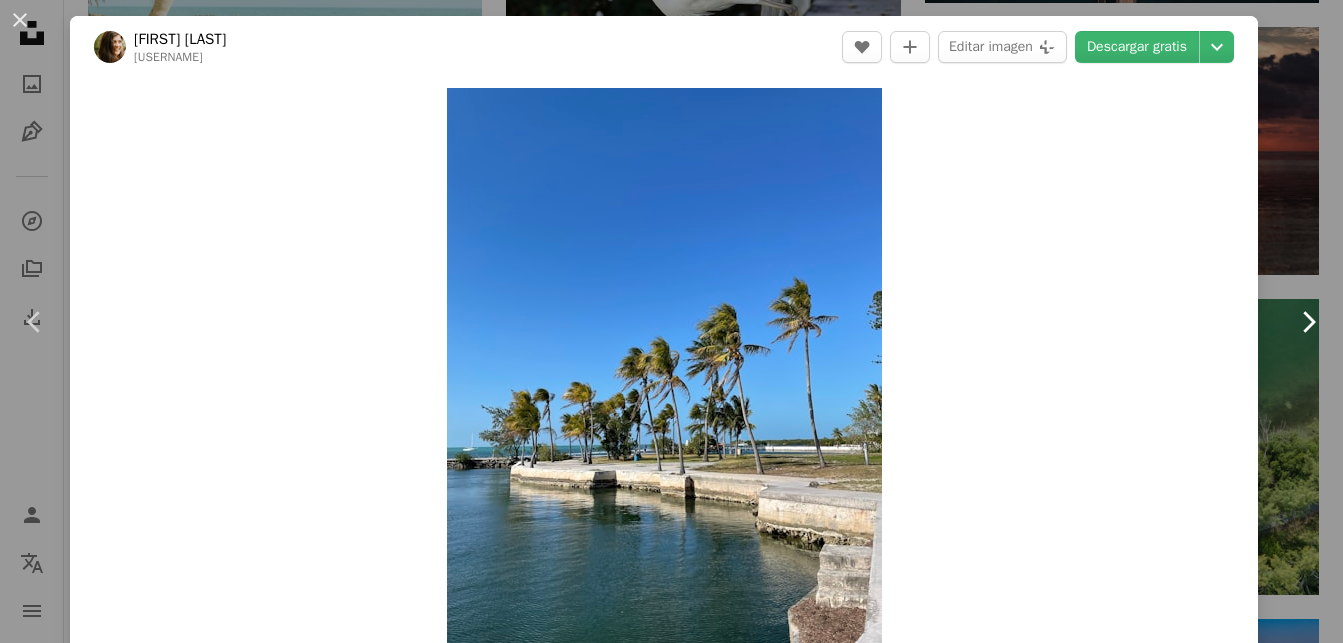 click on "Chevron right" 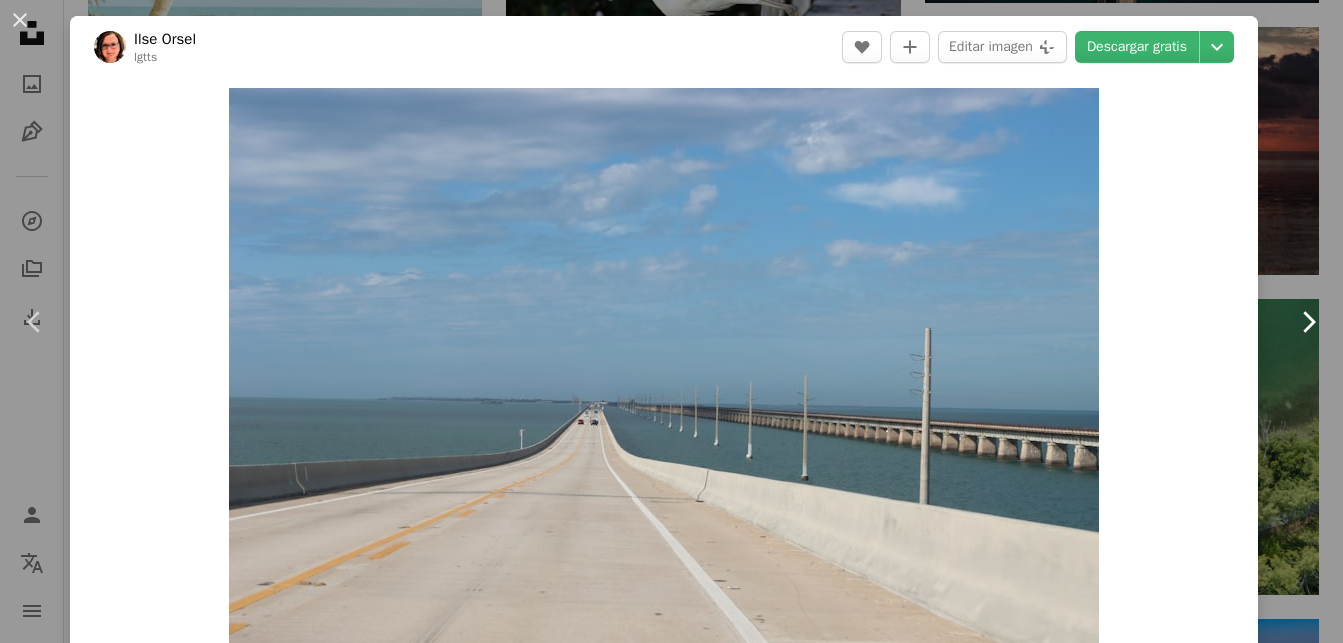 click on "Chevron right" 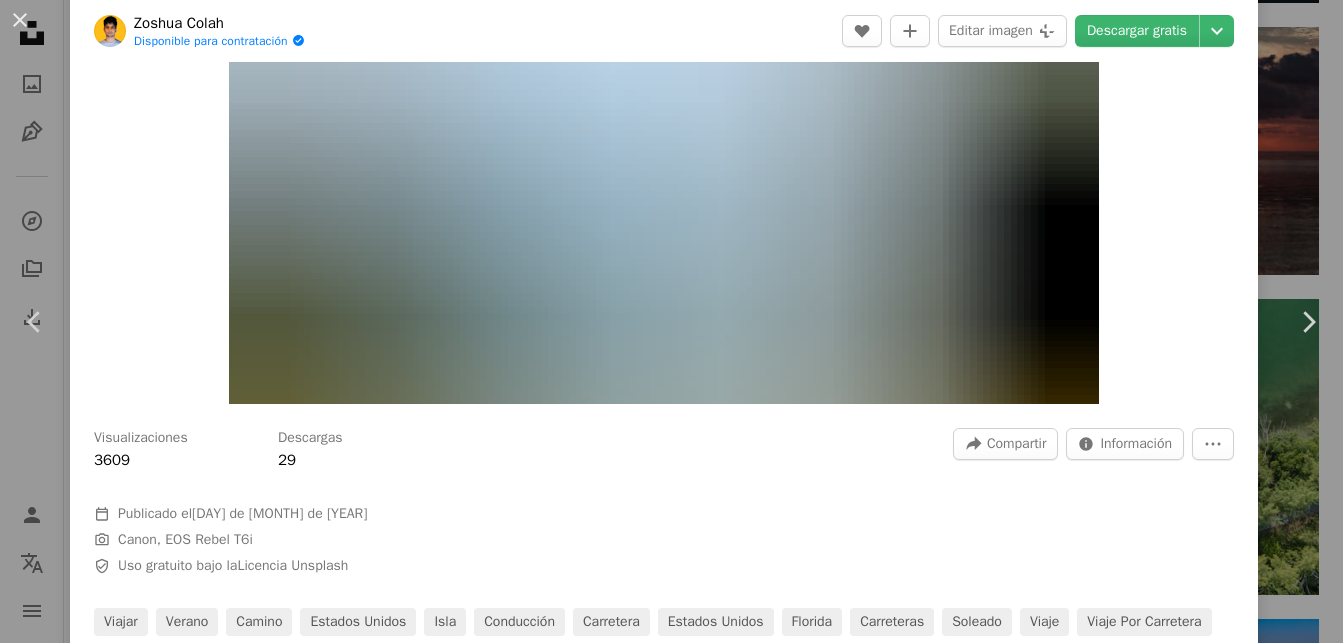 scroll, scrollTop: 240, scrollLeft: 0, axis: vertical 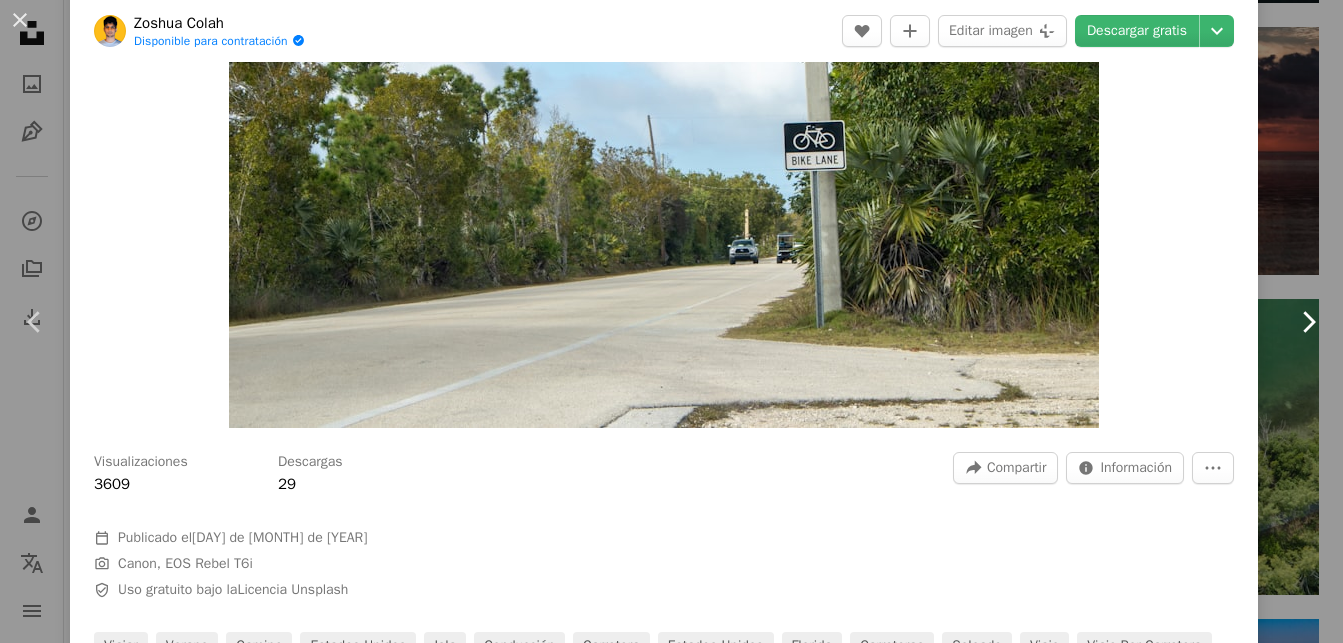 click on "Chevron right" 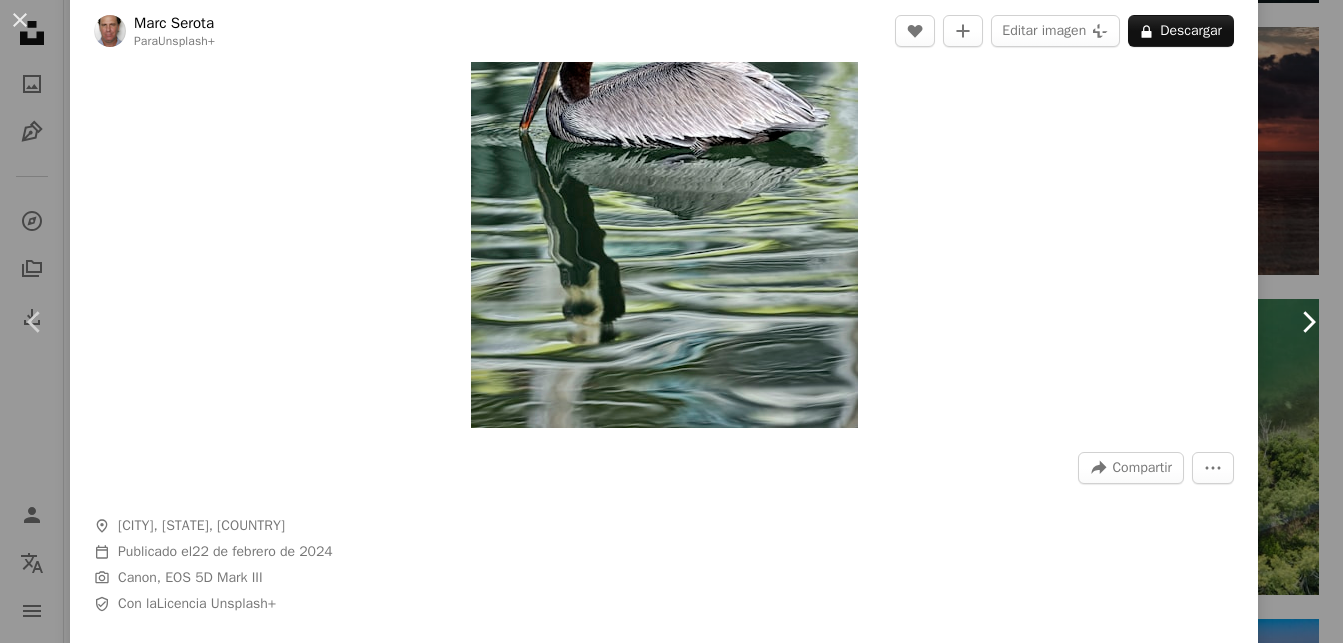 scroll, scrollTop: 0, scrollLeft: 0, axis: both 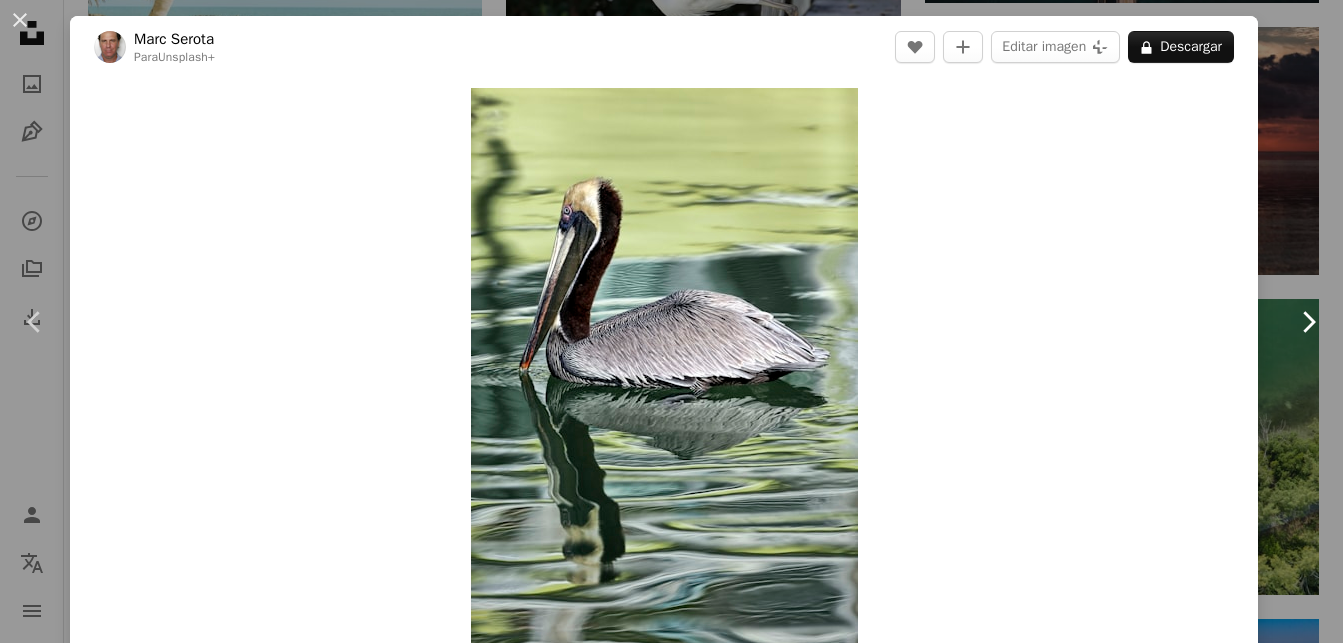 click on "Chevron right" 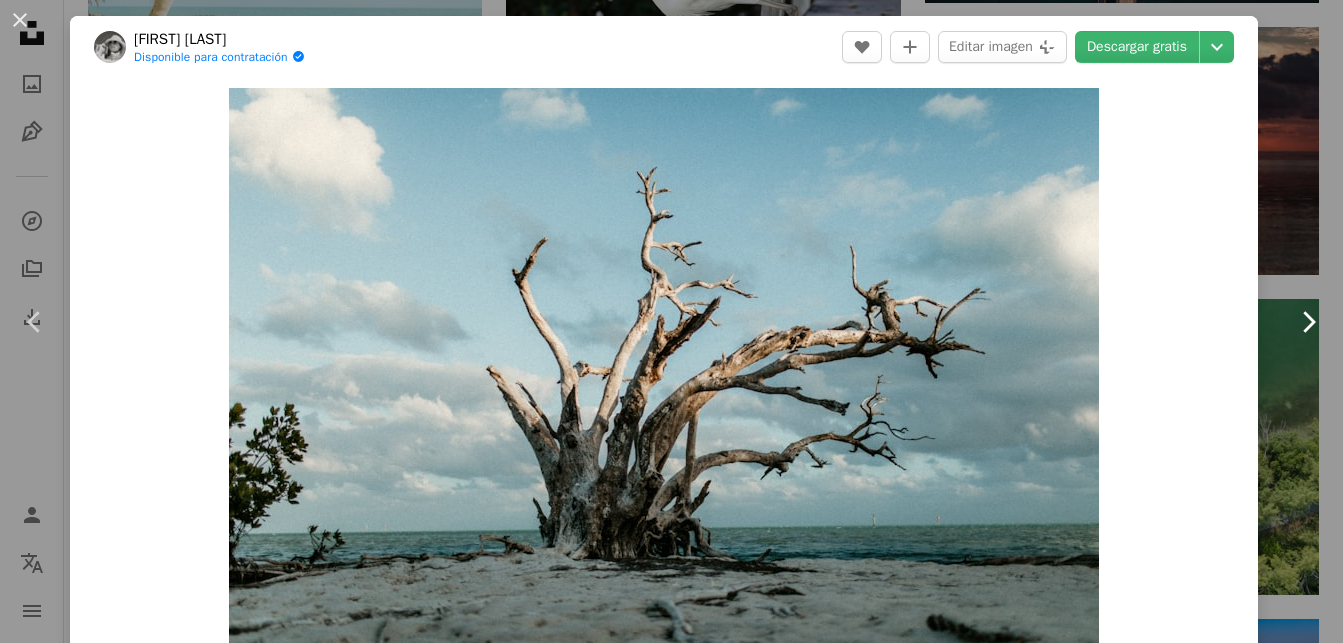 click on "Chevron right" 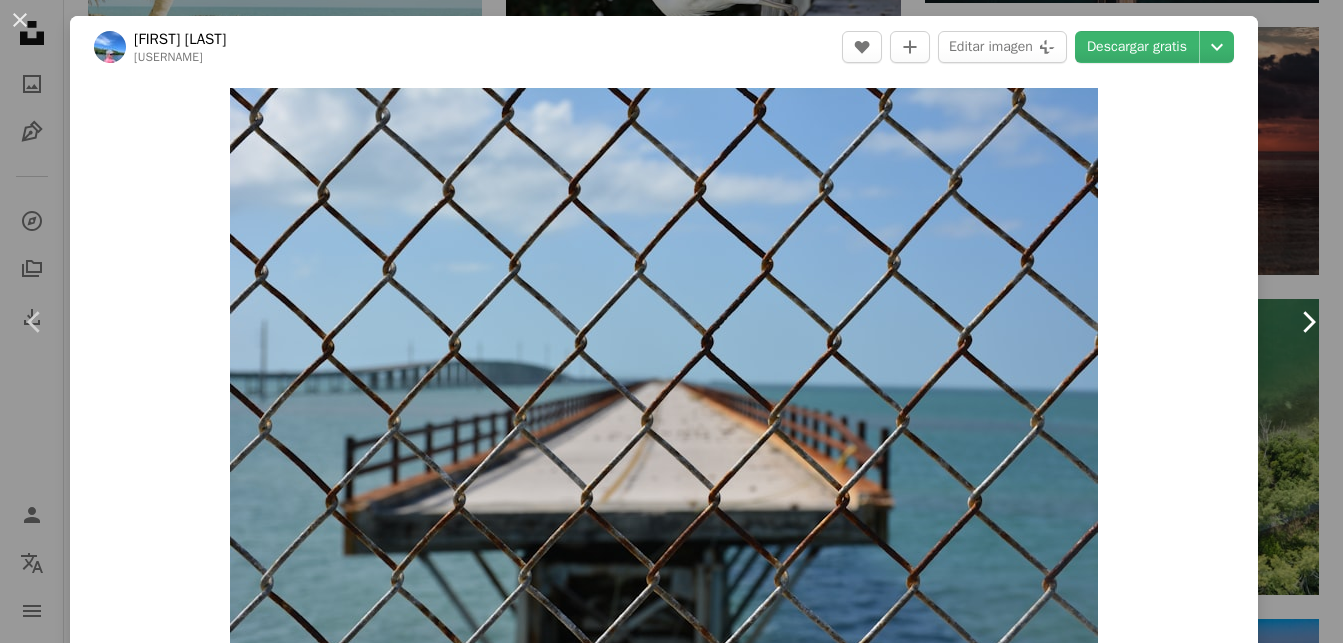 click on "Chevron right" 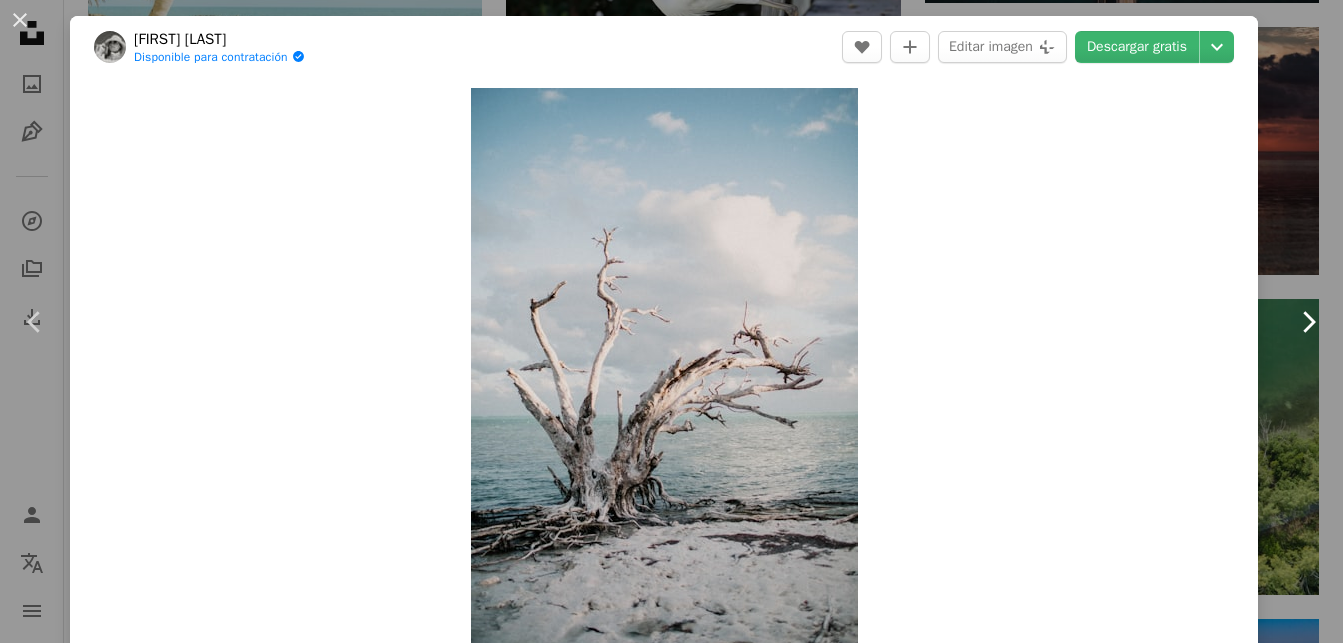 click on "Chevron right" 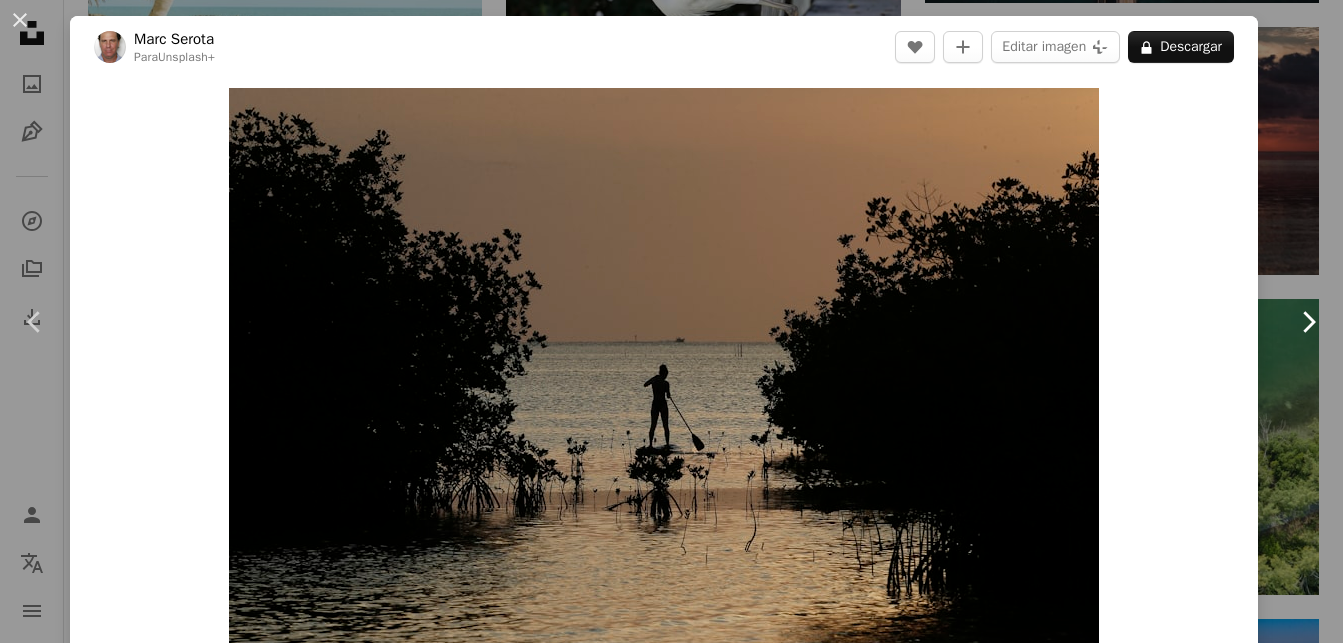 click on "Chevron right" 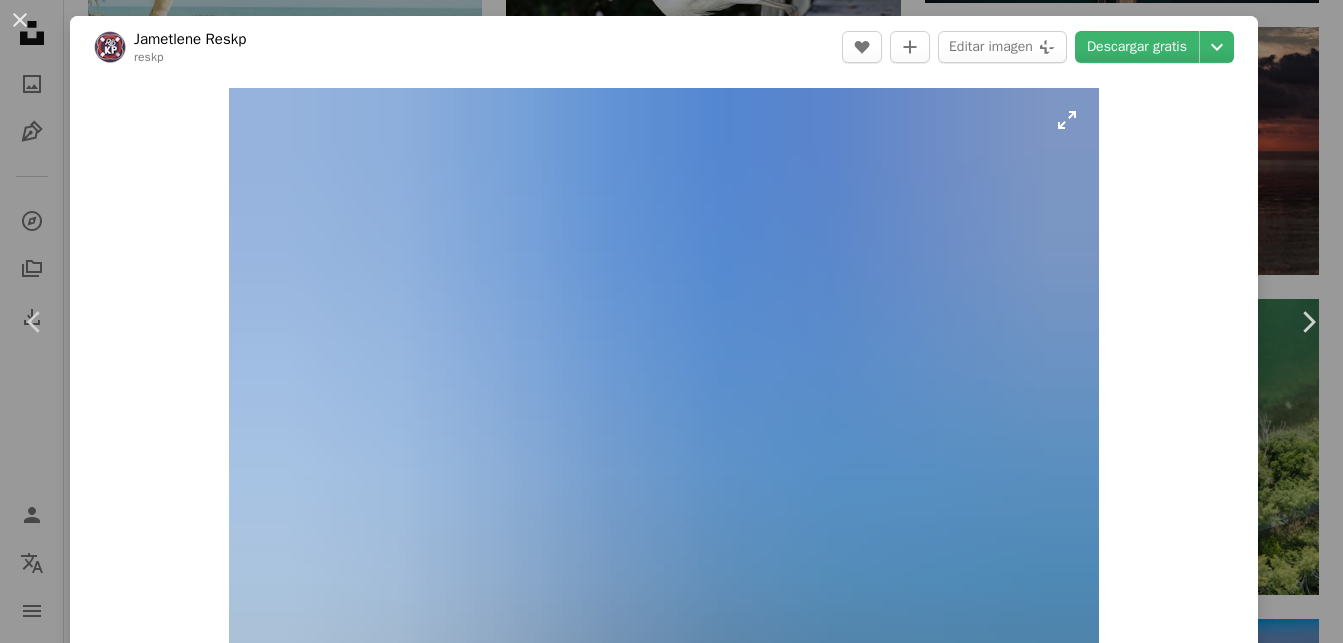 scroll, scrollTop: 120, scrollLeft: 0, axis: vertical 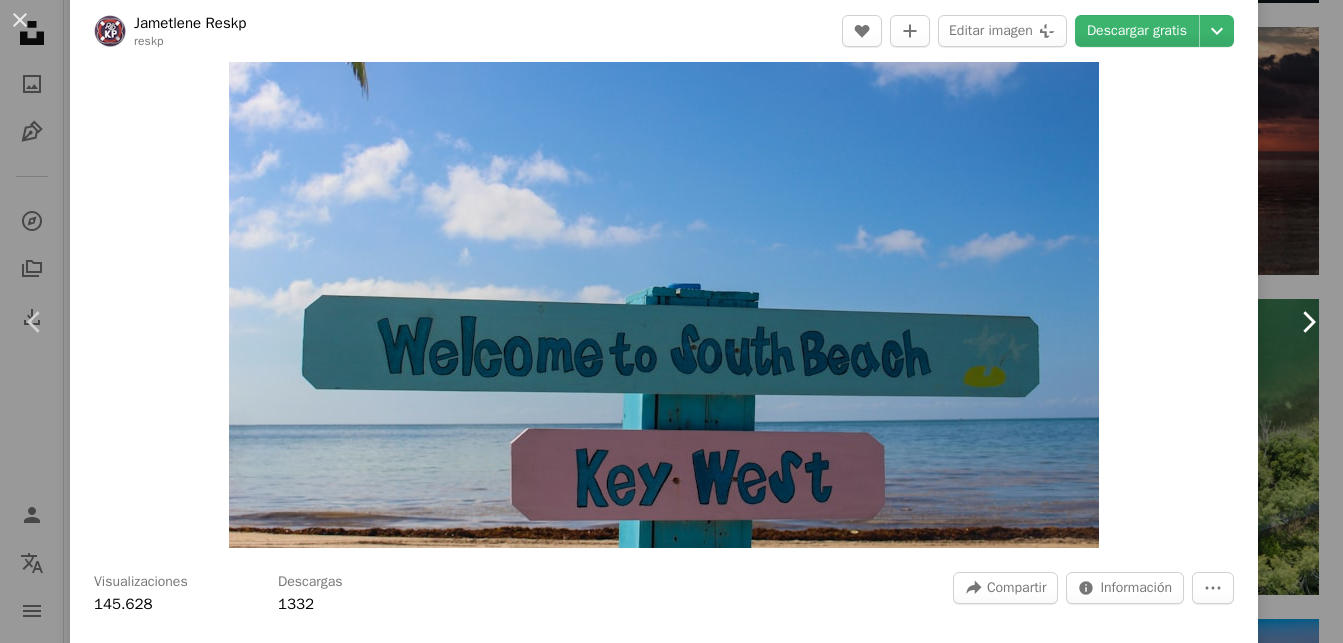 click on "Chevron right" 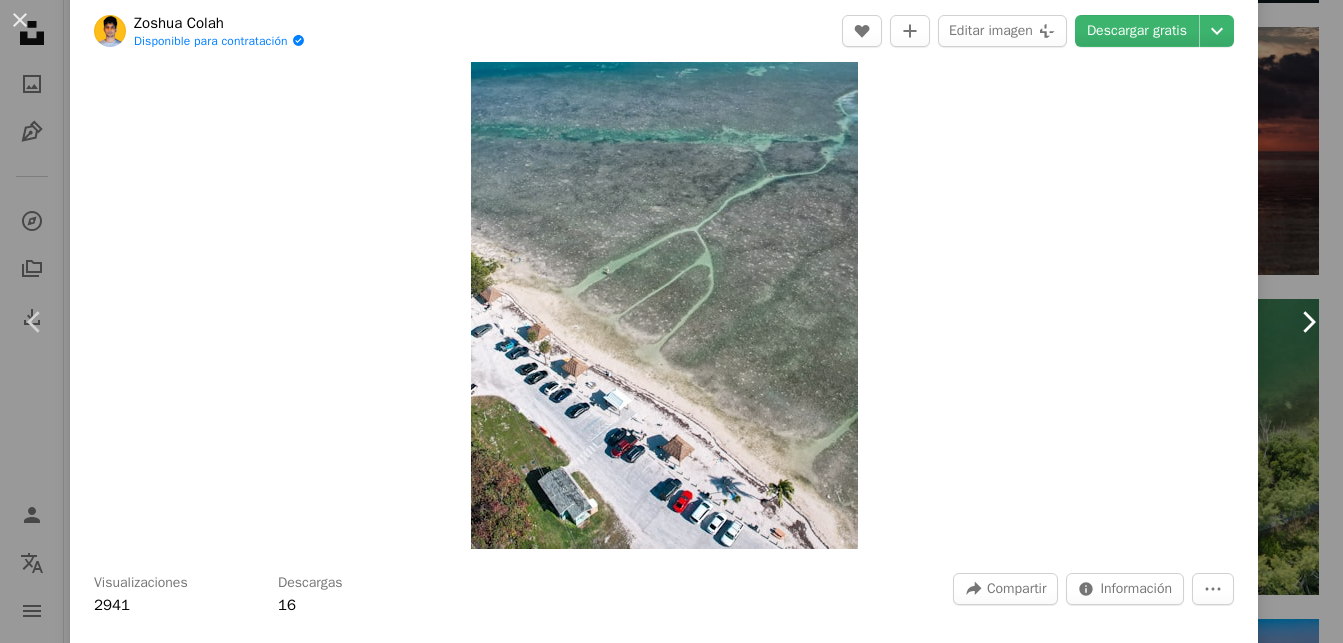 scroll, scrollTop: 0, scrollLeft: 0, axis: both 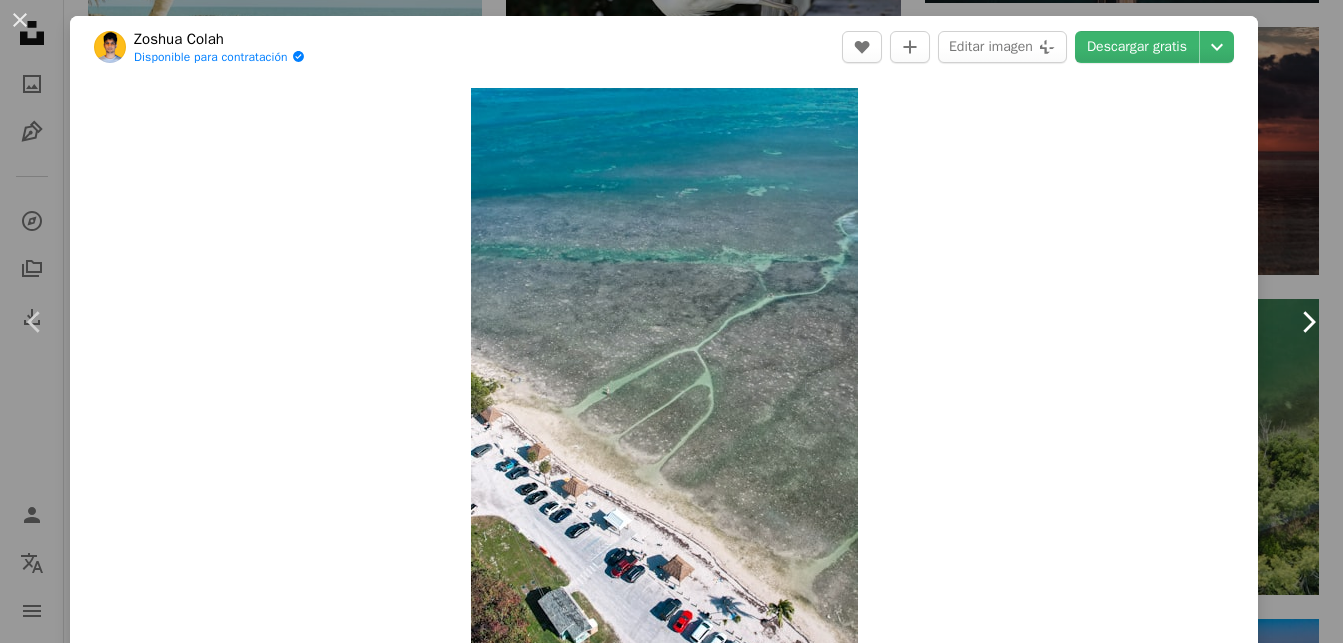 click on "Chevron right" 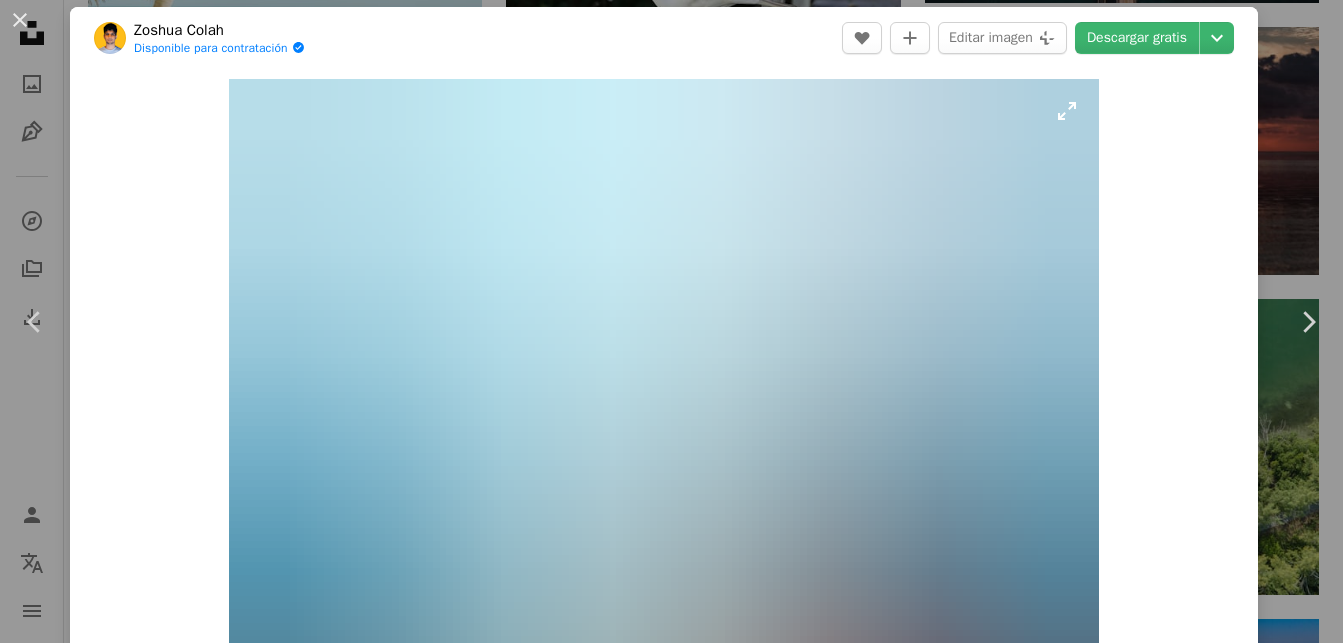 scroll, scrollTop: 0, scrollLeft: 0, axis: both 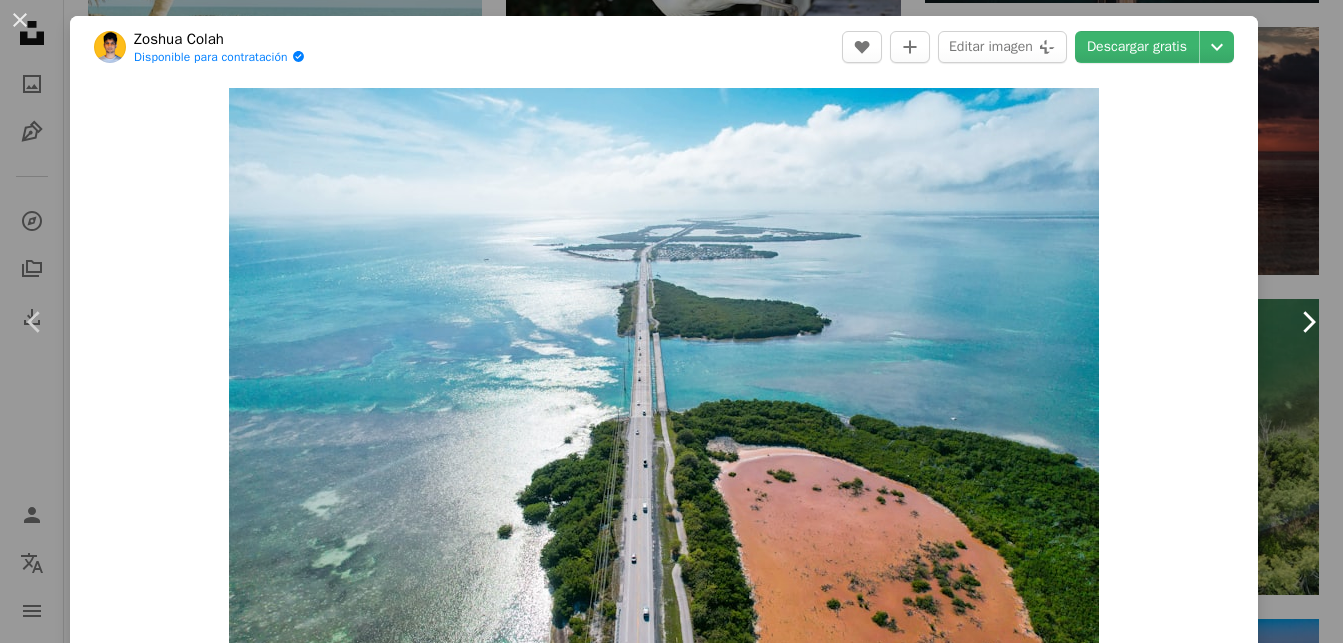 click on "Chevron right" 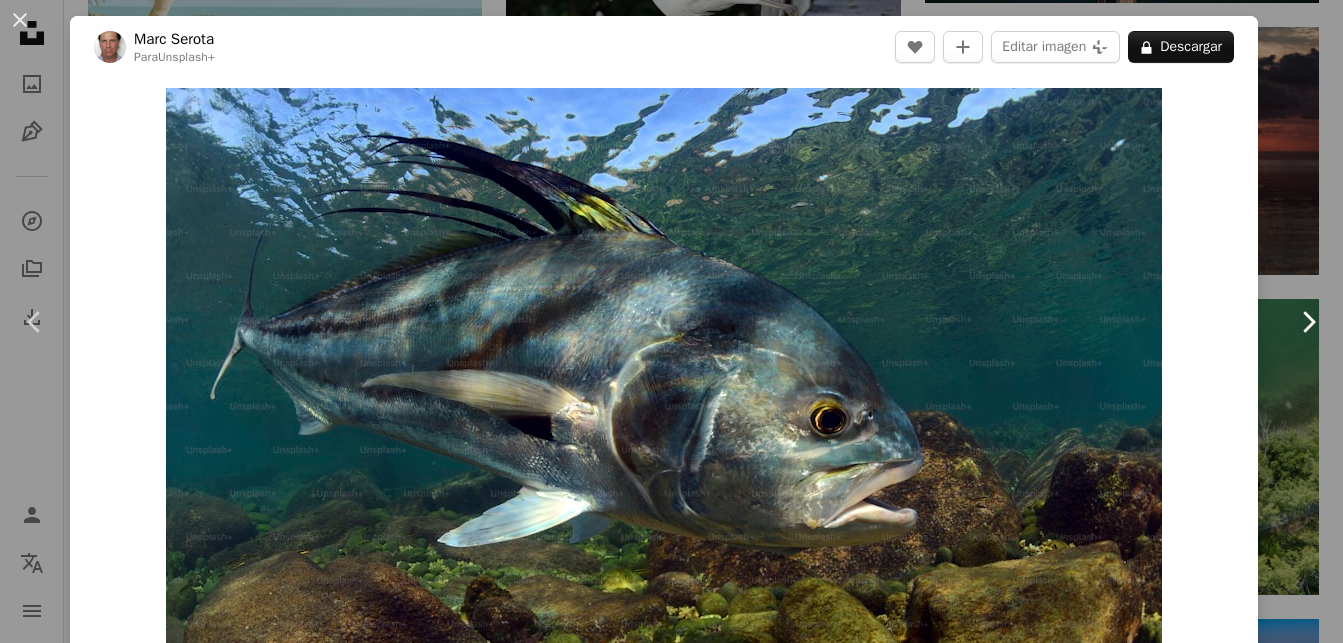 click on "Chevron right" 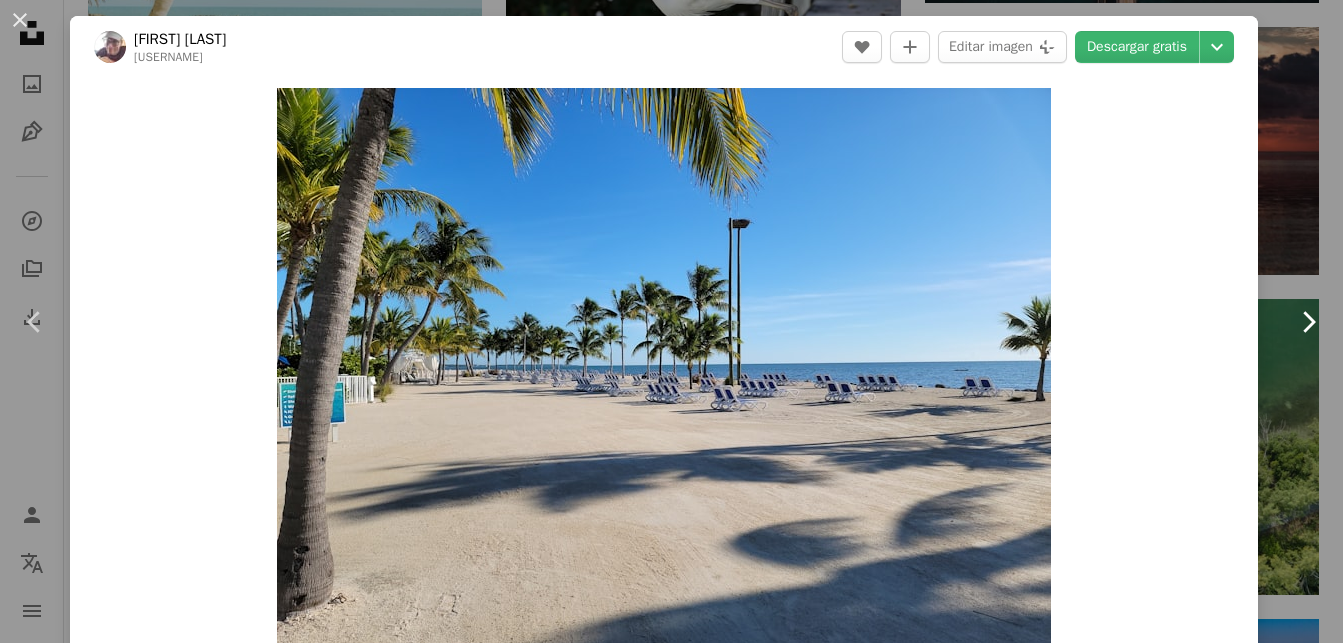 click on "Chevron right" 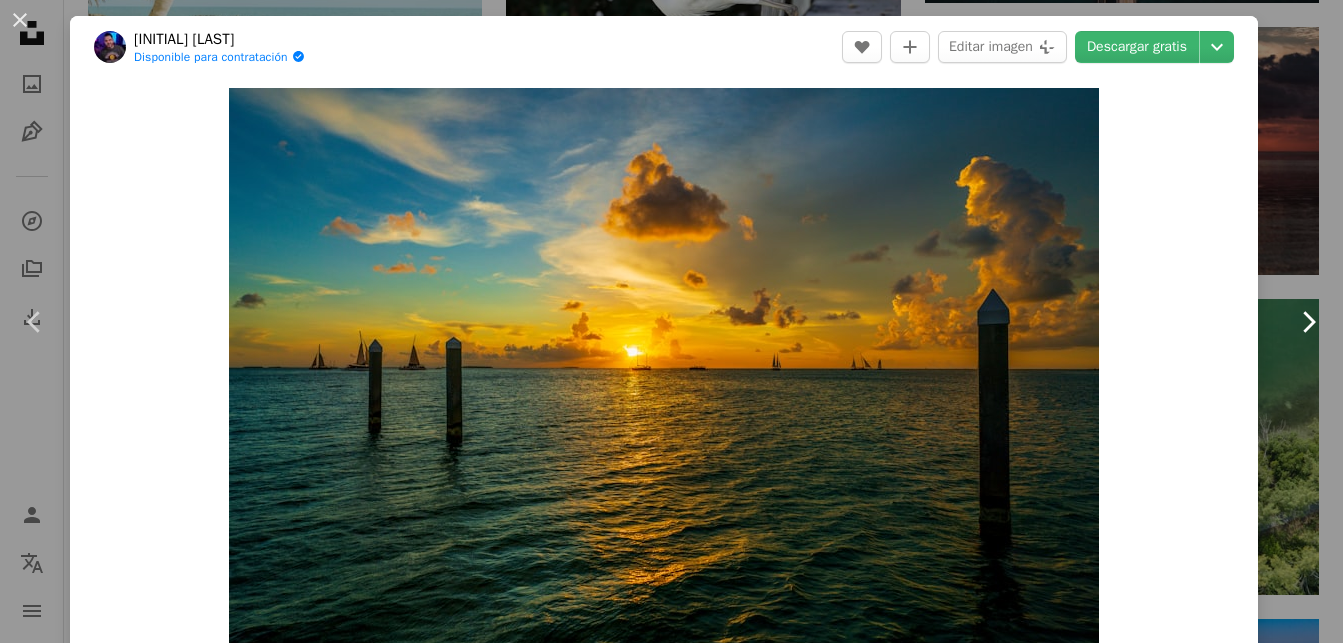 click on "Chevron right" 